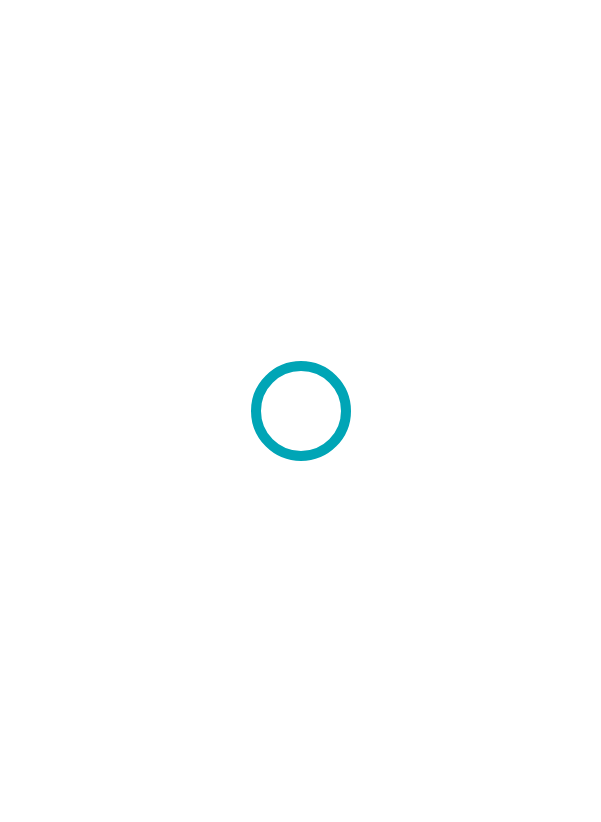 scroll, scrollTop: 0, scrollLeft: 0, axis: both 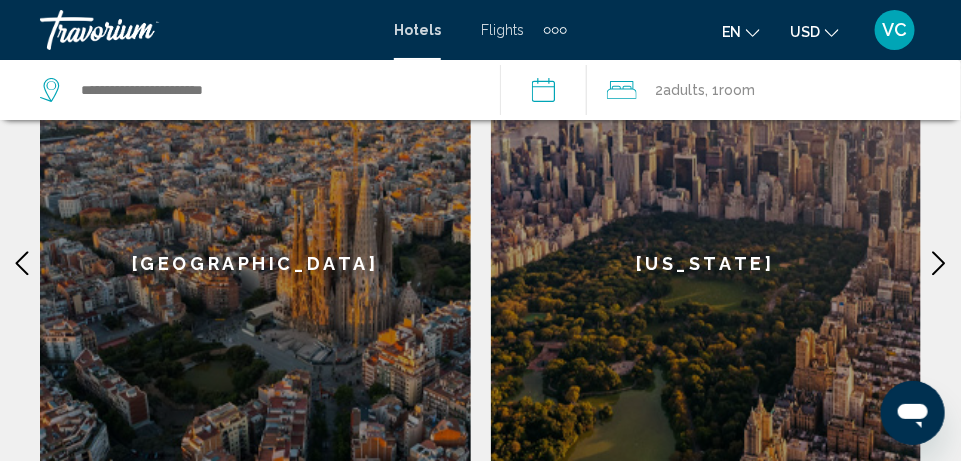 click 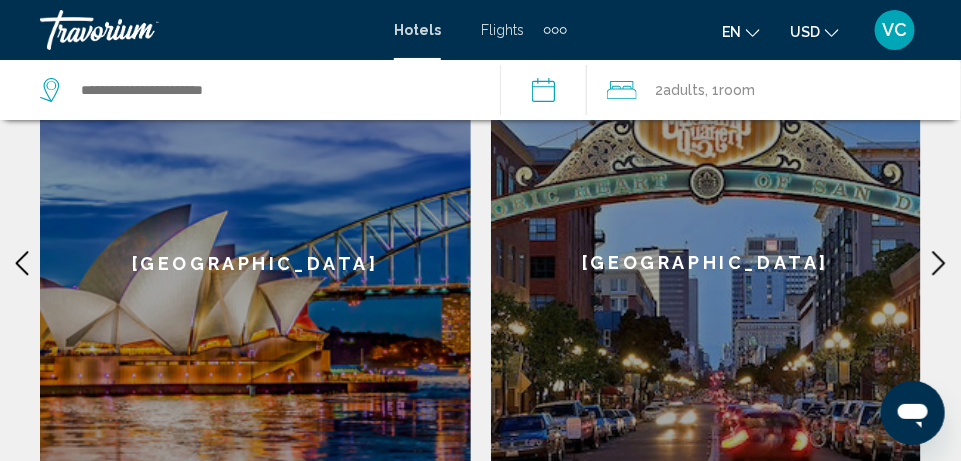 click 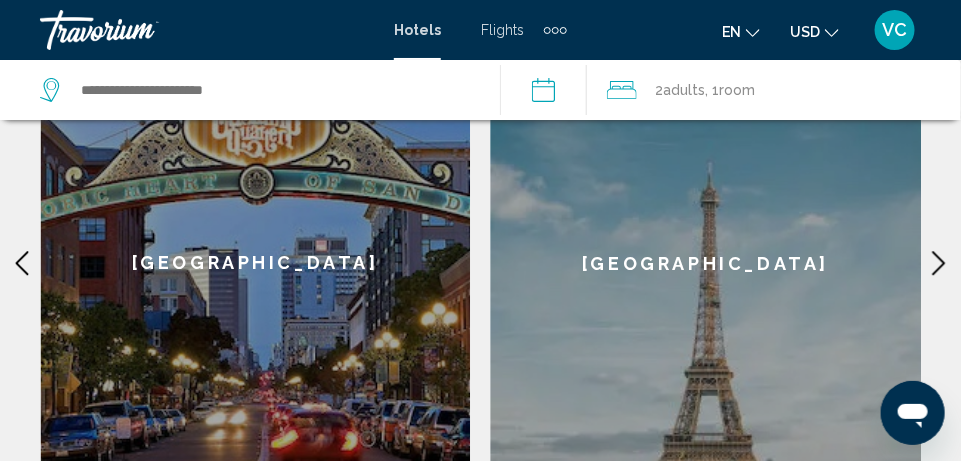 click 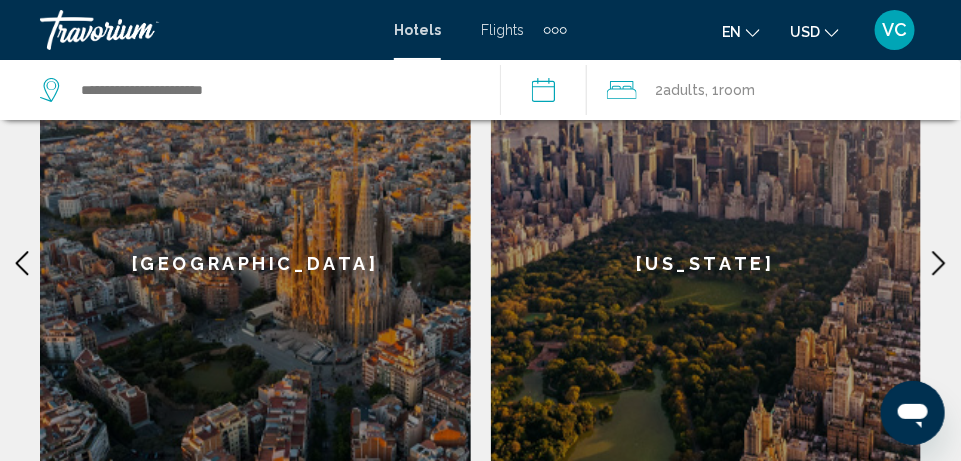 click 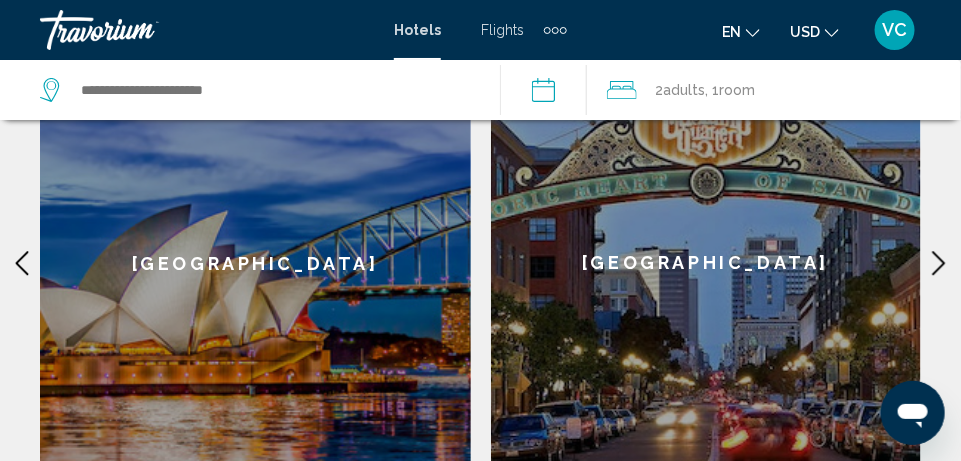 click 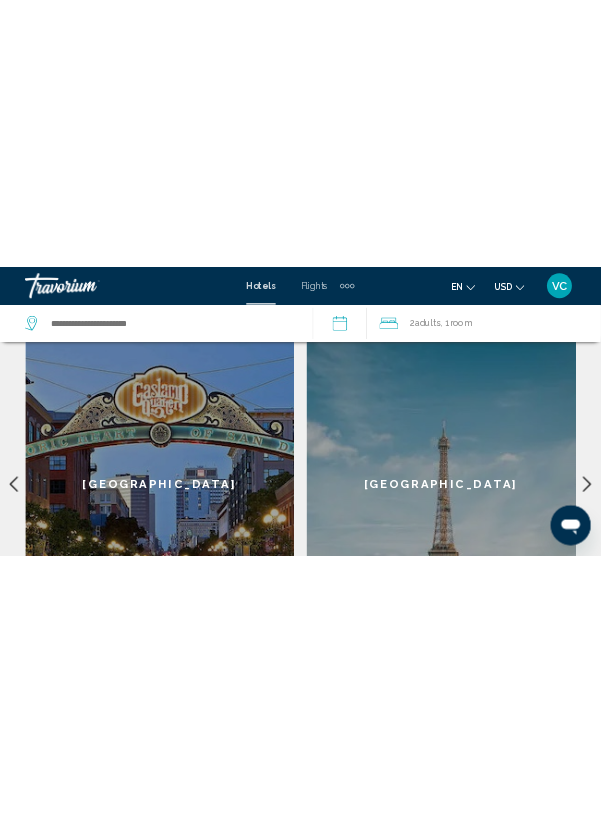 scroll, scrollTop: 1138, scrollLeft: 0, axis: vertical 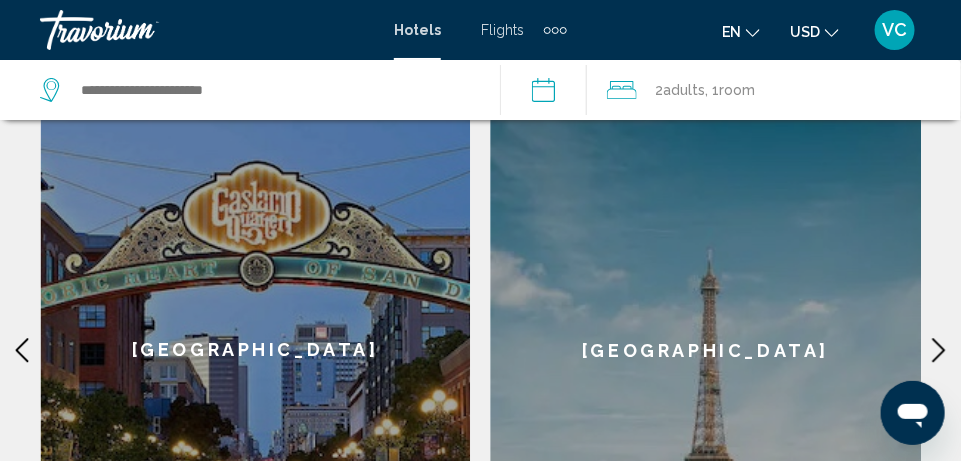 click 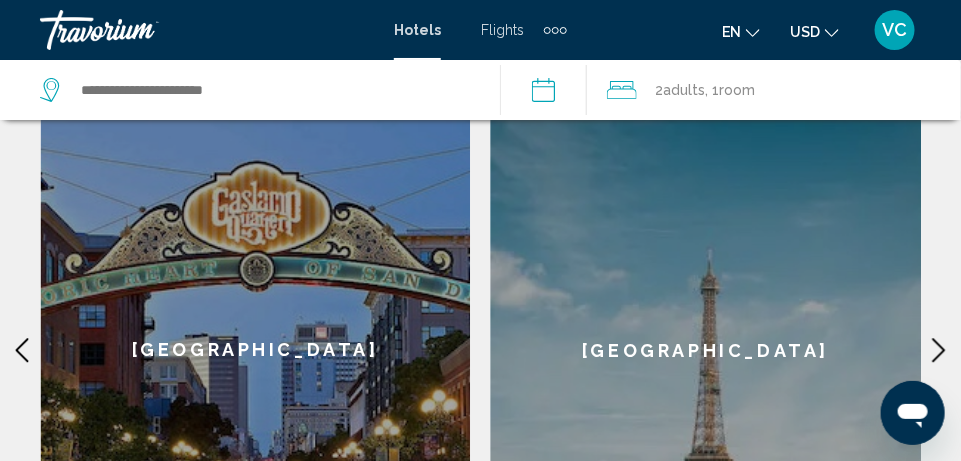 click 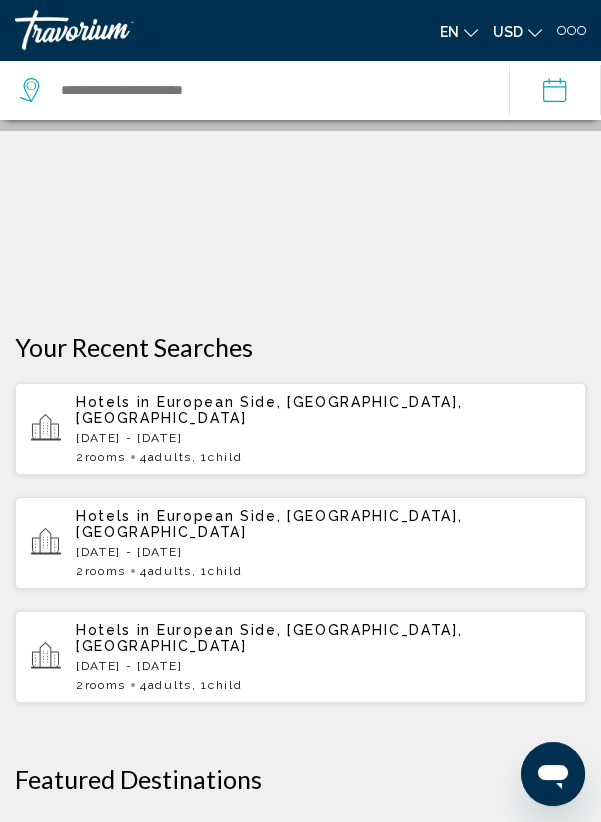 scroll, scrollTop: 227, scrollLeft: 0, axis: vertical 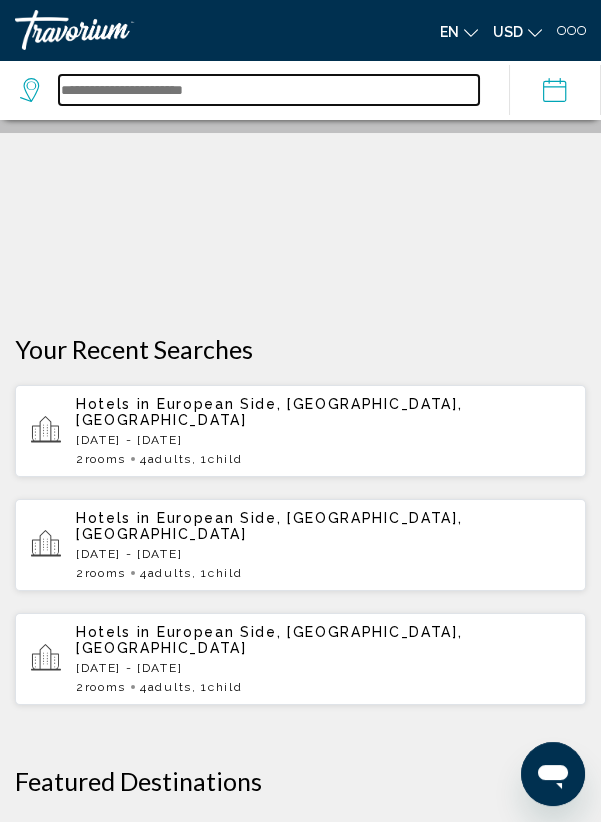 click at bounding box center (269, 90) 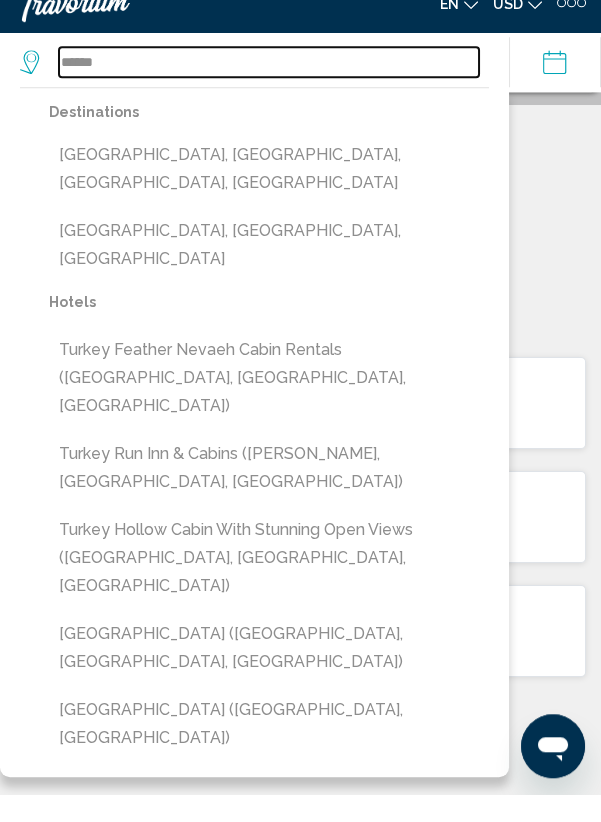 scroll, scrollTop: 227, scrollLeft: 0, axis: vertical 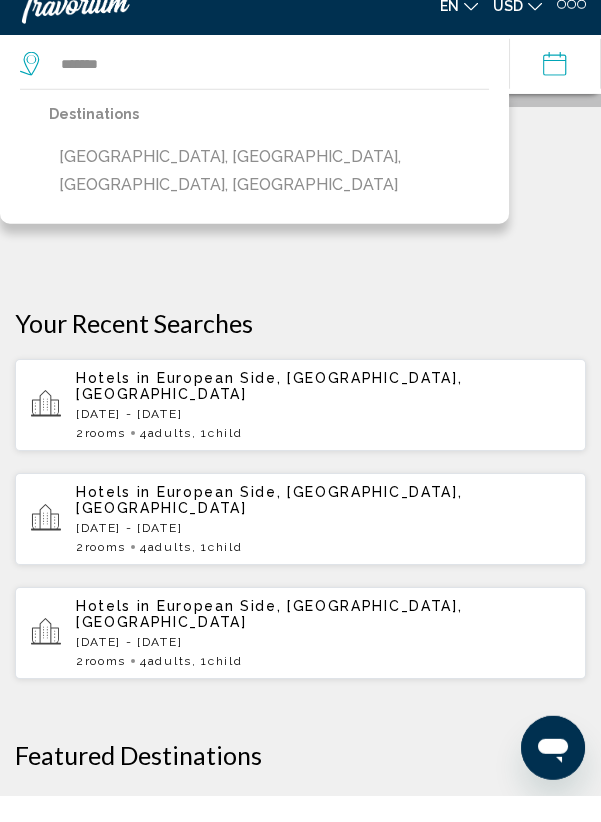 click on "[GEOGRAPHIC_DATA], [GEOGRAPHIC_DATA], [GEOGRAPHIC_DATA], [GEOGRAPHIC_DATA]" at bounding box center [269, 197] 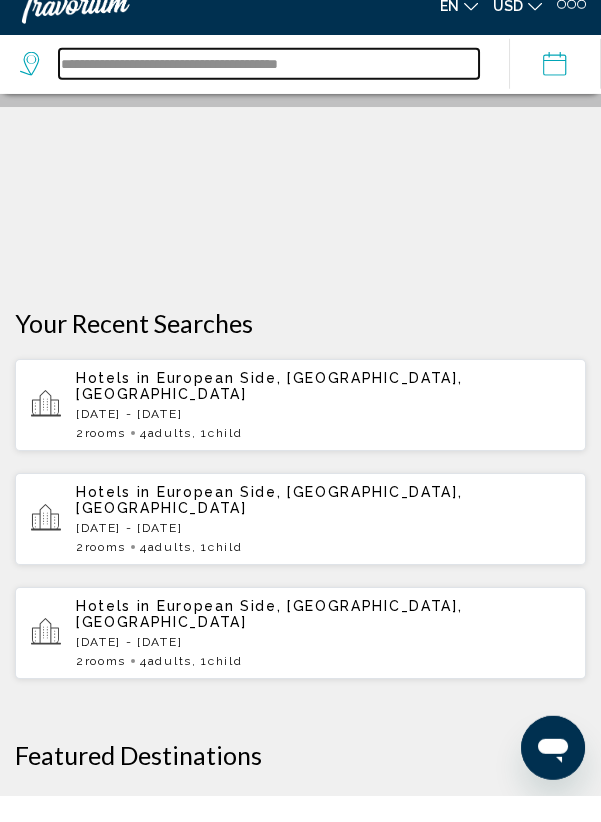 scroll, scrollTop: 227, scrollLeft: 0, axis: vertical 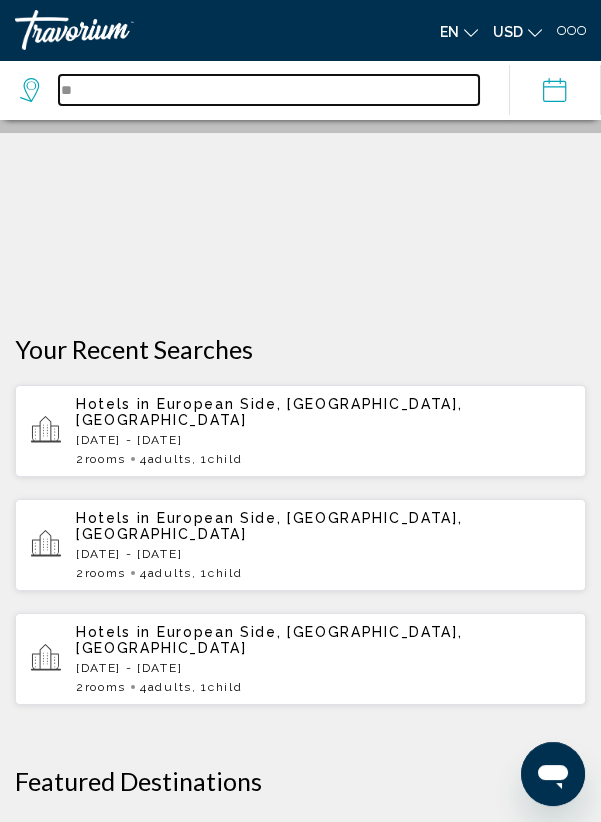 type on "*" 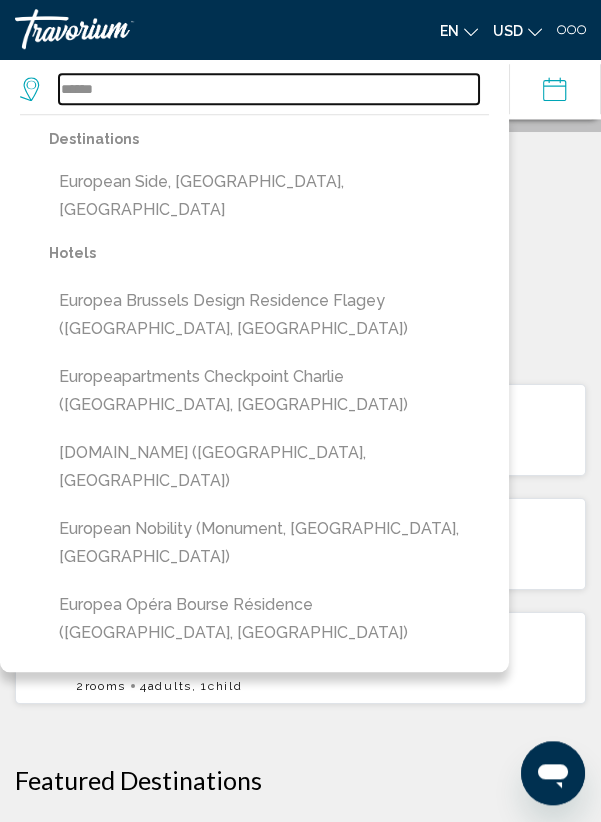 scroll, scrollTop: 226, scrollLeft: 0, axis: vertical 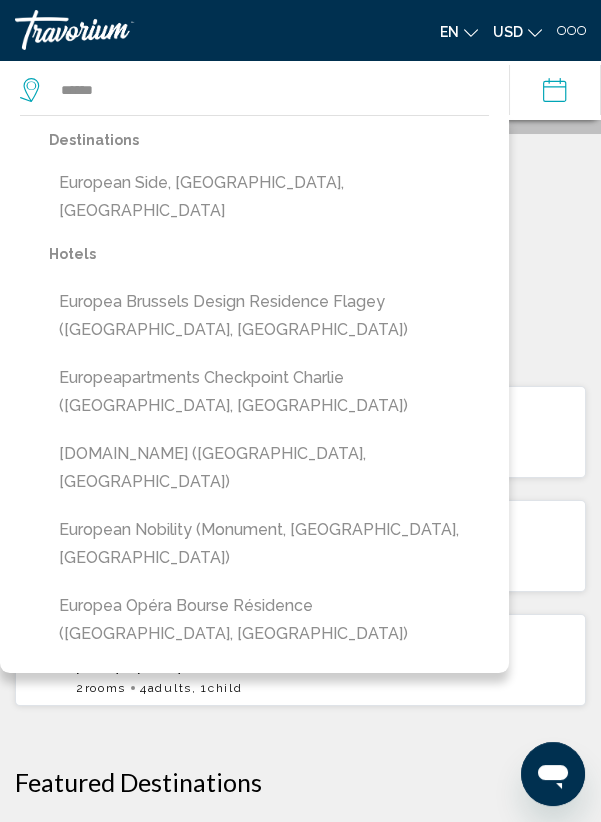 click on "European Side, [GEOGRAPHIC_DATA], [GEOGRAPHIC_DATA]" at bounding box center [269, 197] 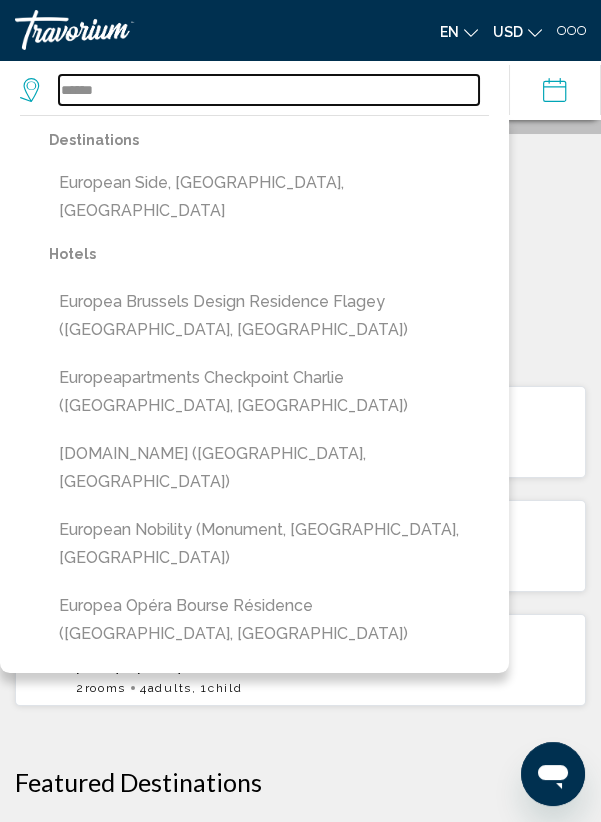 type on "**********" 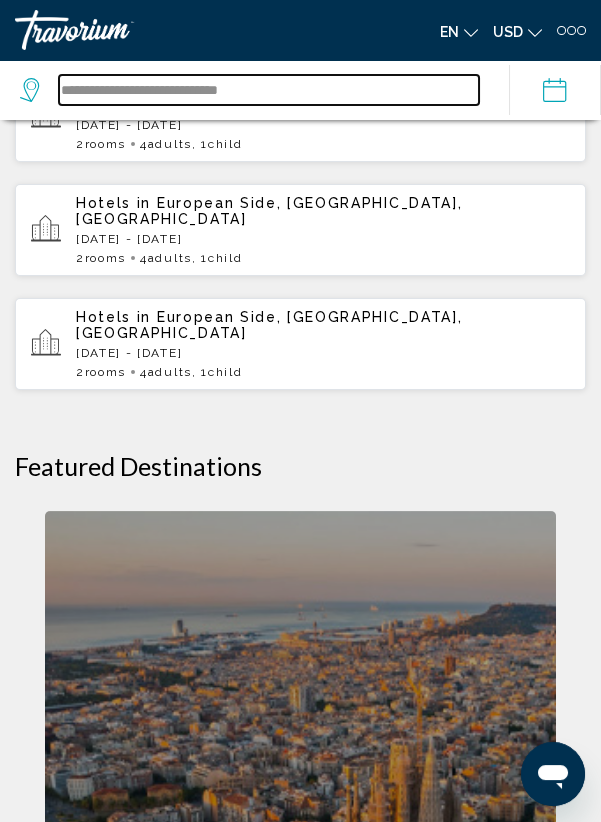 scroll, scrollTop: 541, scrollLeft: 0, axis: vertical 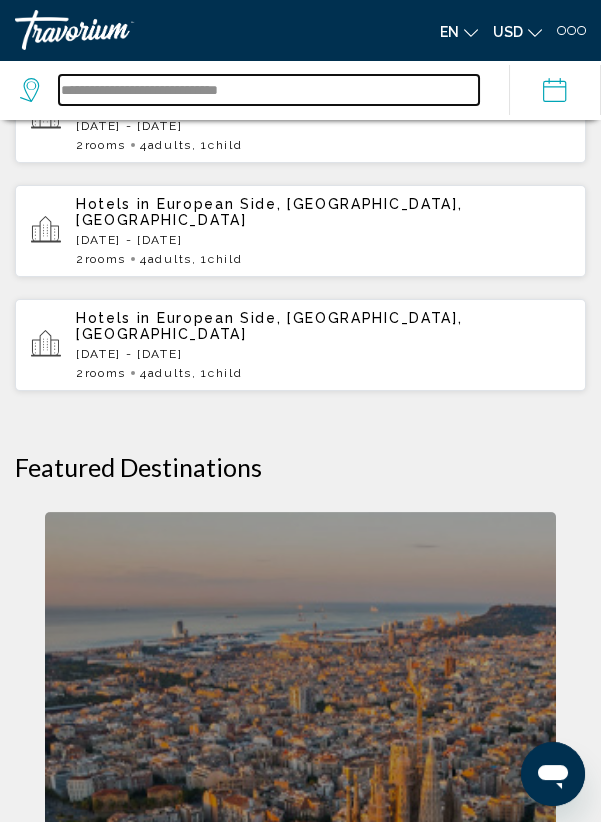 click on "**********" at bounding box center (269, 90) 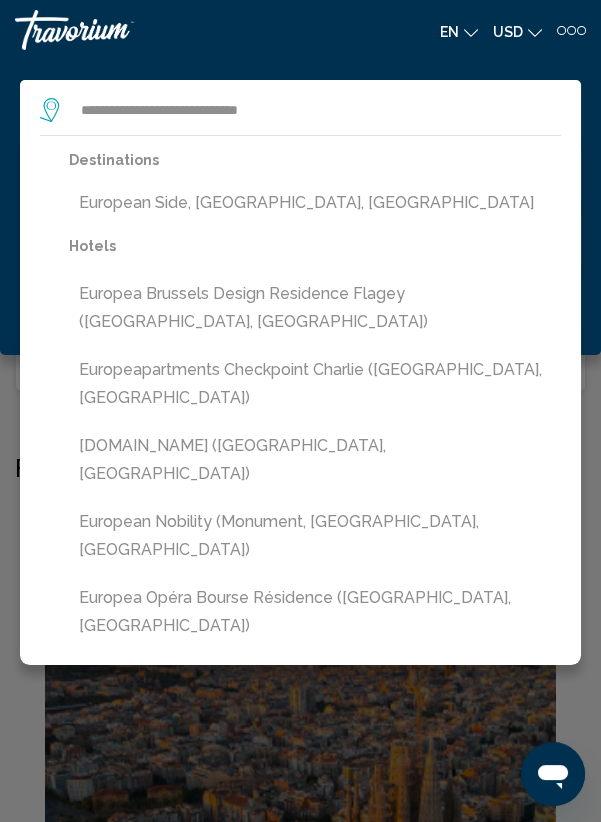 click on "European Side, [GEOGRAPHIC_DATA], [GEOGRAPHIC_DATA]" at bounding box center [315, 203] 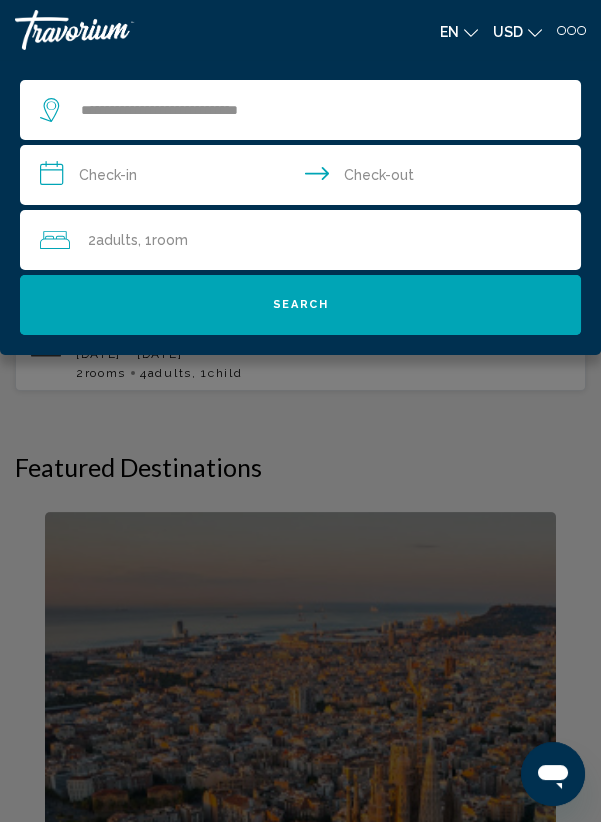 click on "**********" at bounding box center [304, 178] 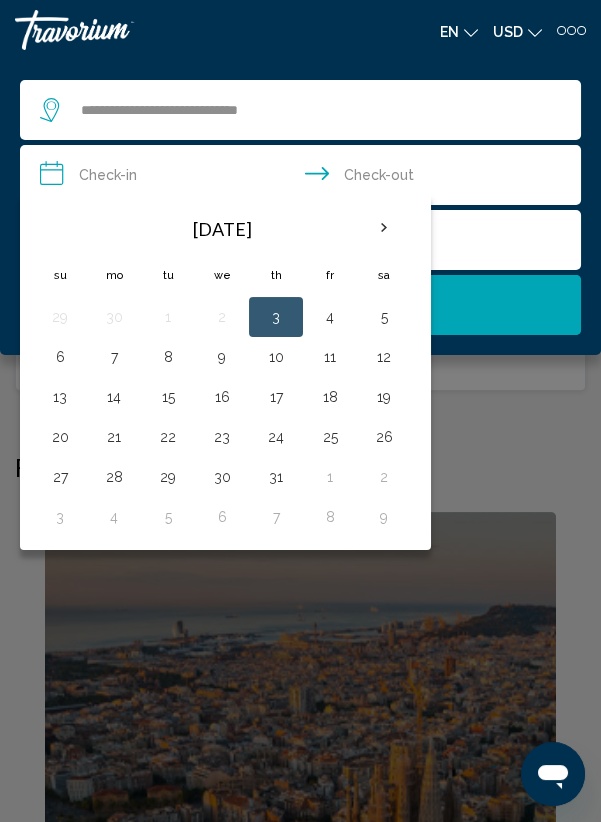 click on "17" at bounding box center [276, 397] 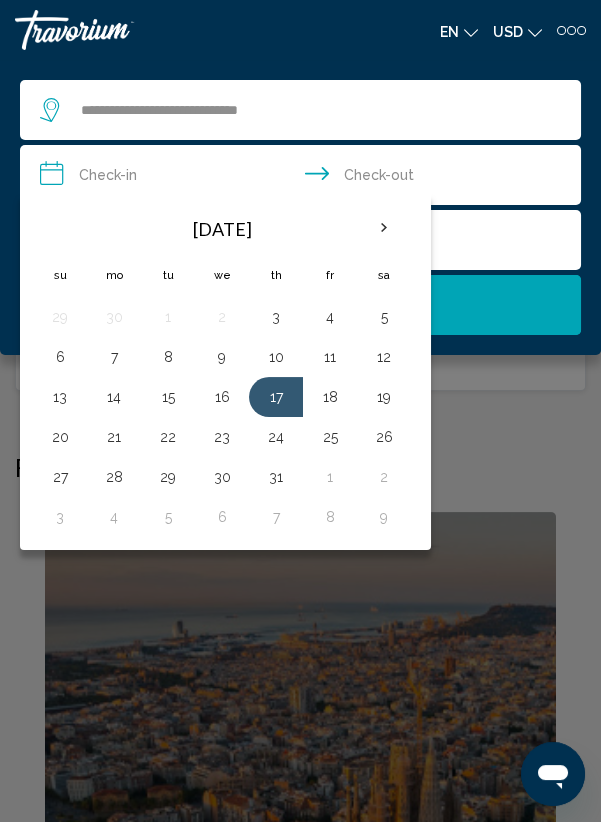 click on "20" at bounding box center [60, 437] 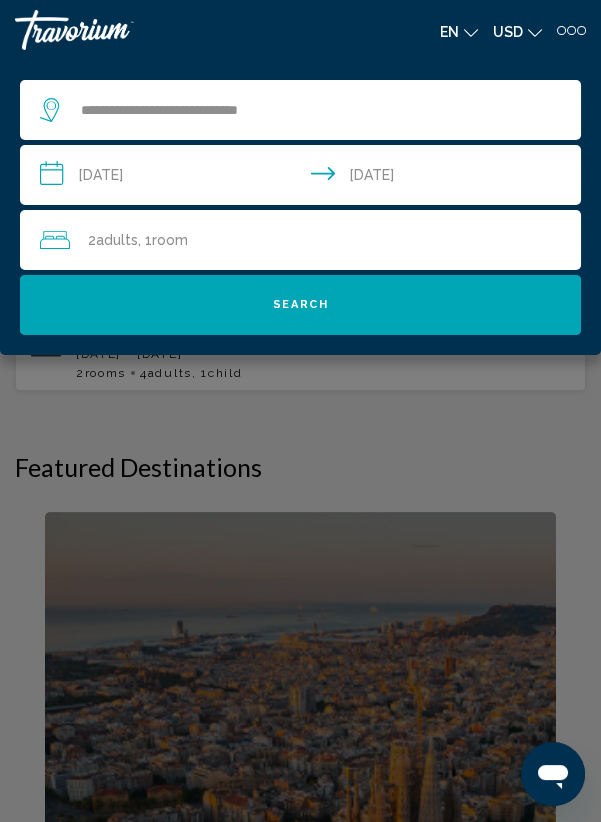 click on ", 1  Room rooms" 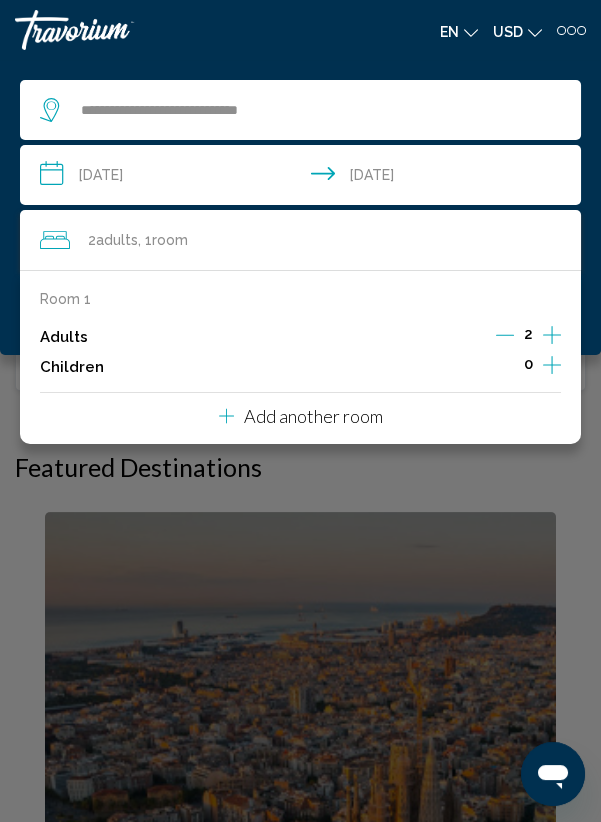 click on "Add another room" at bounding box center (313, 416) 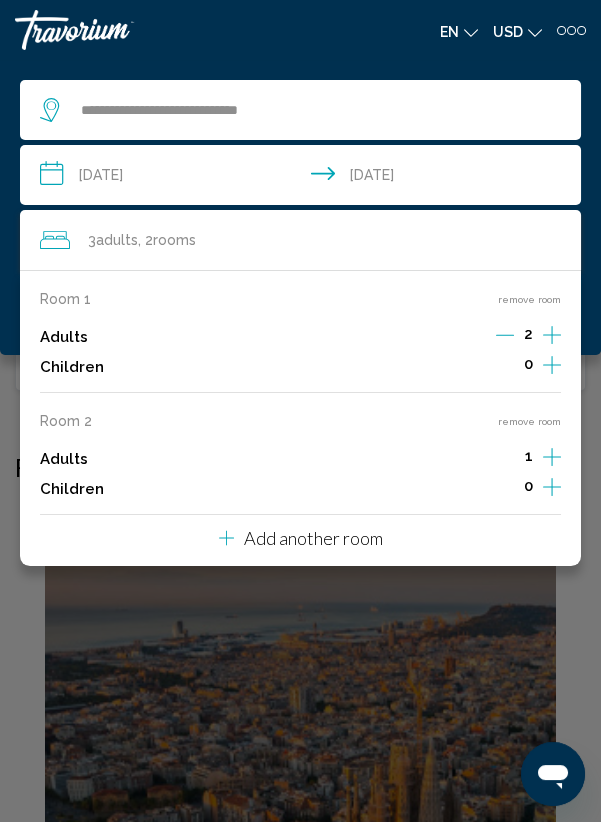 click 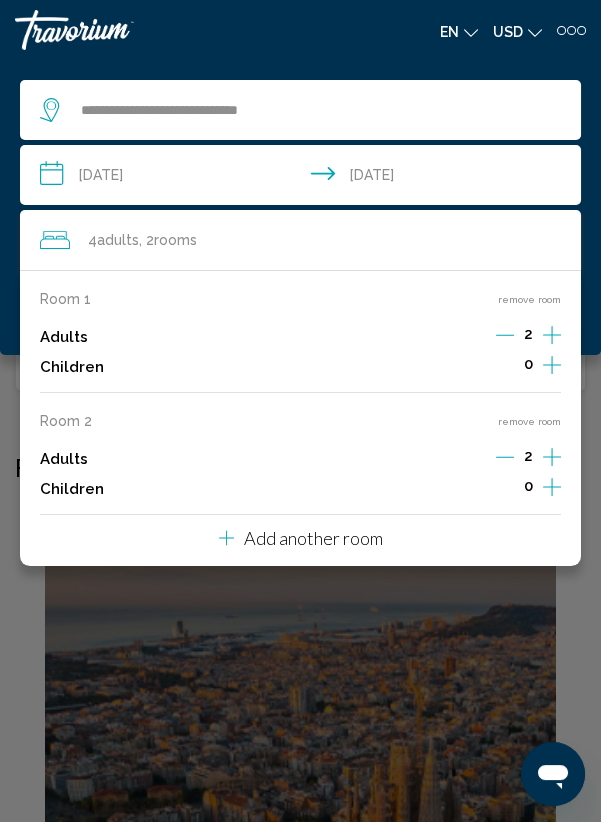 click 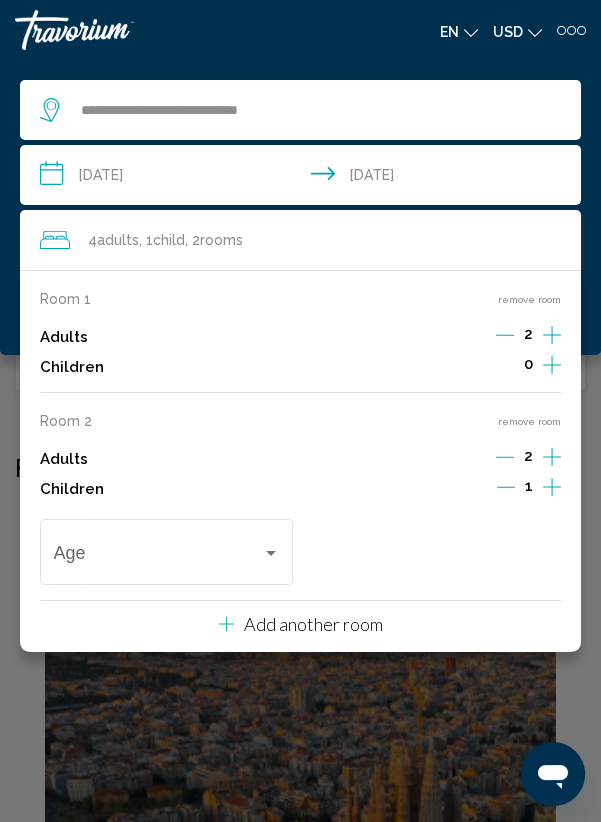 click at bounding box center (271, 553) 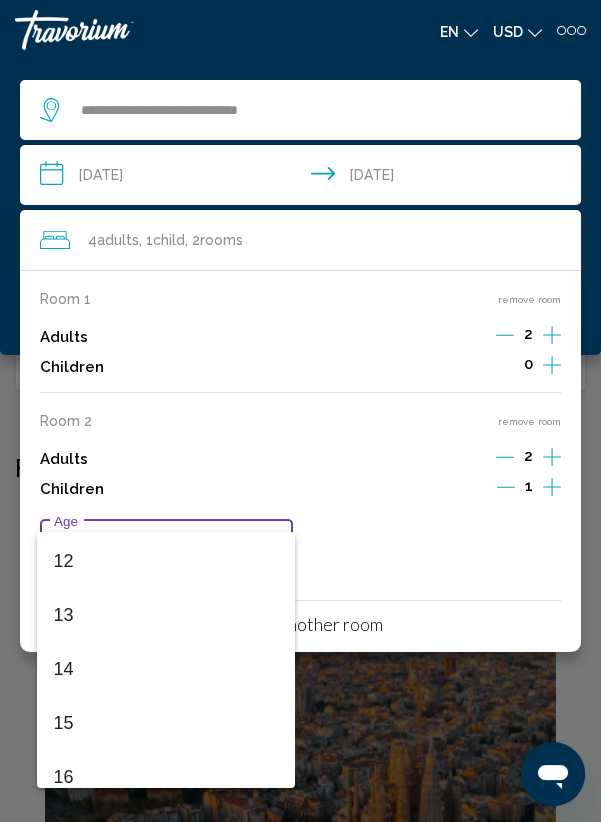 scroll, scrollTop: 649, scrollLeft: 0, axis: vertical 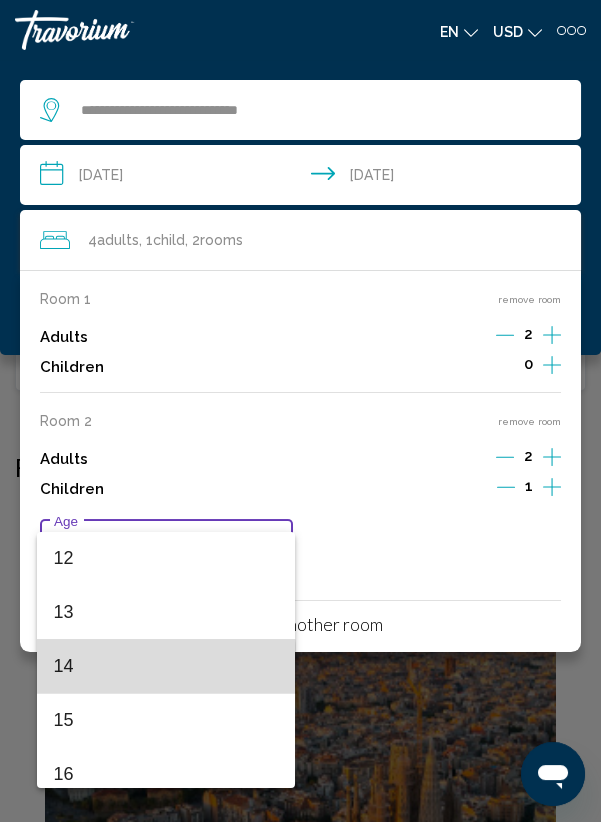 click on "14" at bounding box center [166, 666] 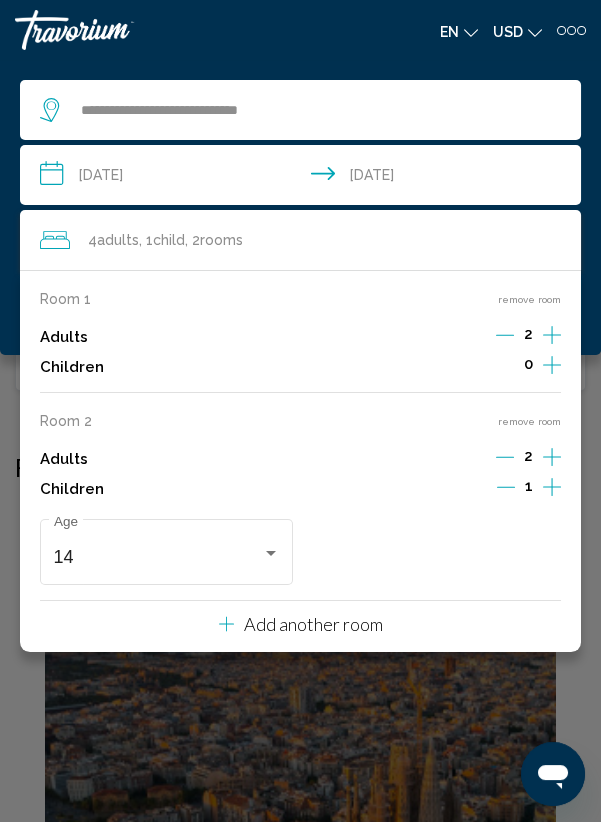 click on "4  Adult Adults , 1  Child Children , 2  Room rooms" 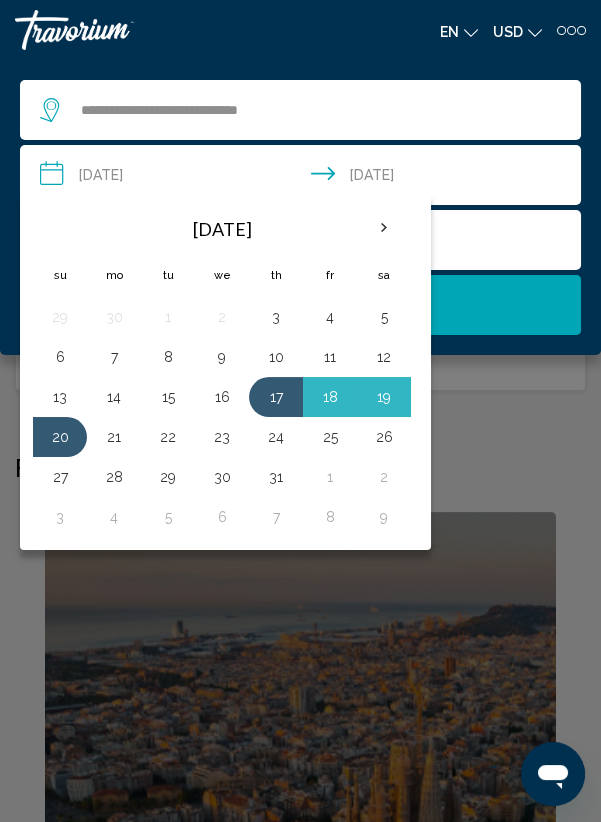 click on "17" at bounding box center [276, 397] 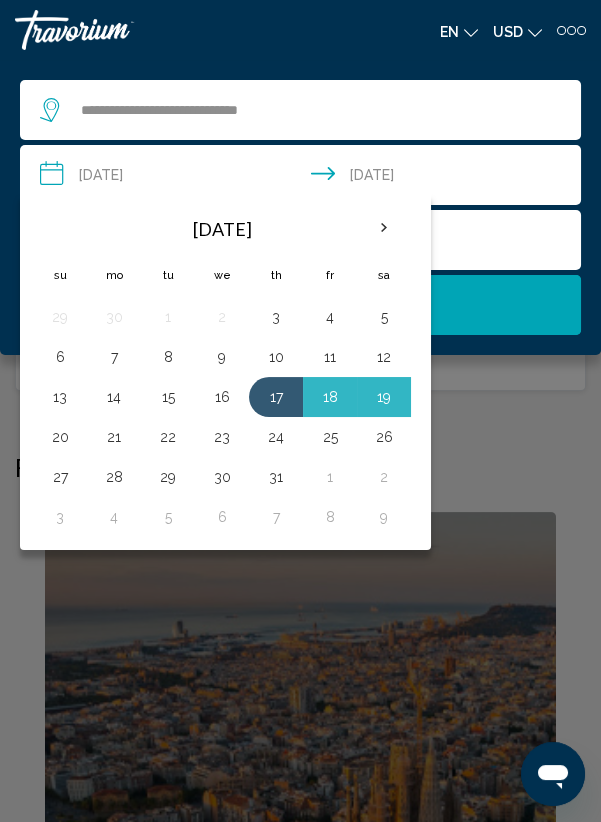 click on "20" at bounding box center [60, 437] 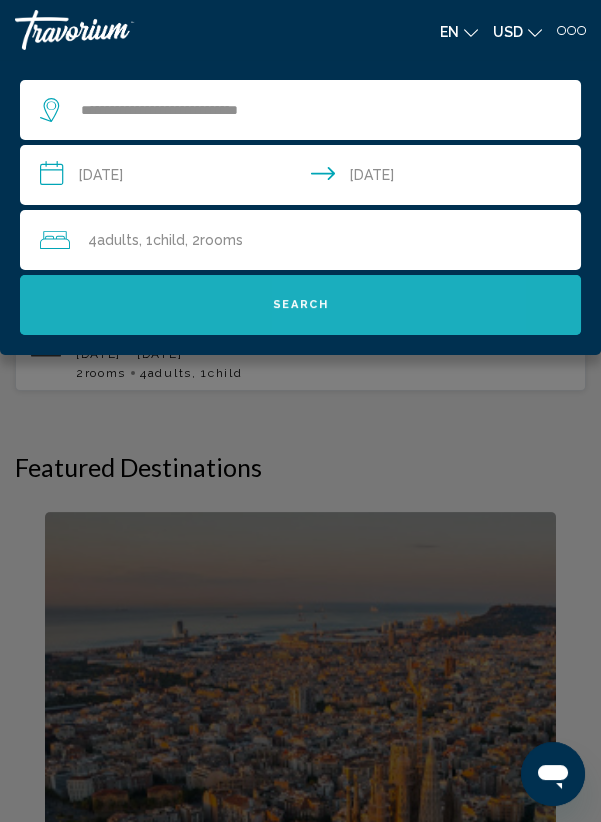 click on "Search" at bounding box center [300, 305] 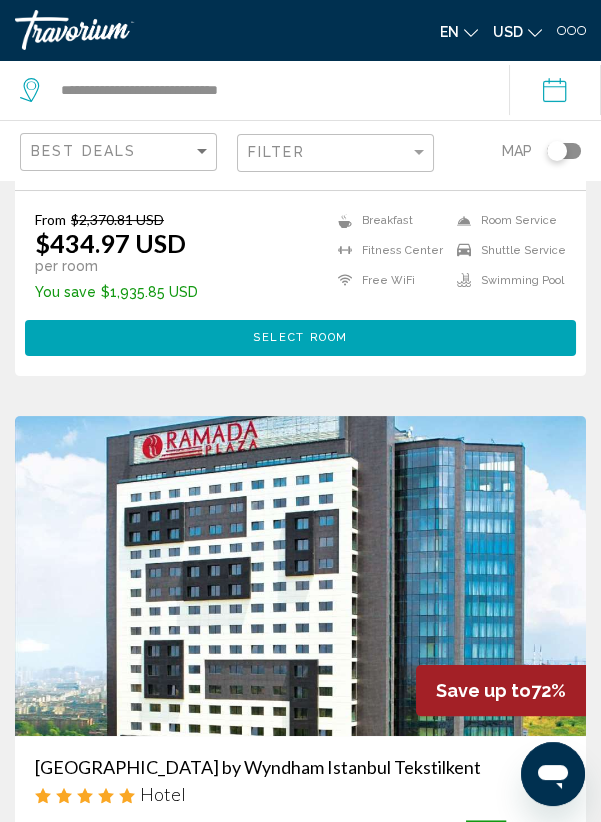 scroll, scrollTop: 0, scrollLeft: 0, axis: both 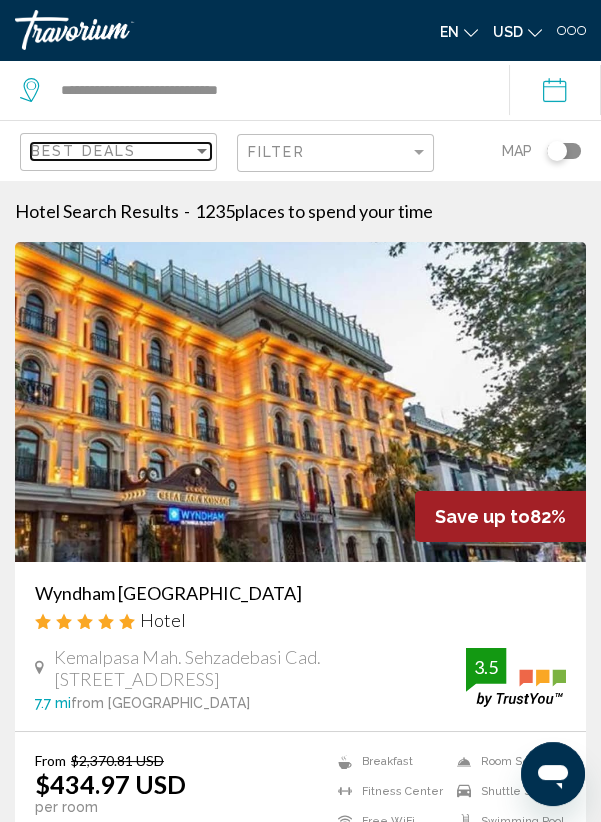 click on "Best Deals" at bounding box center [83, 151] 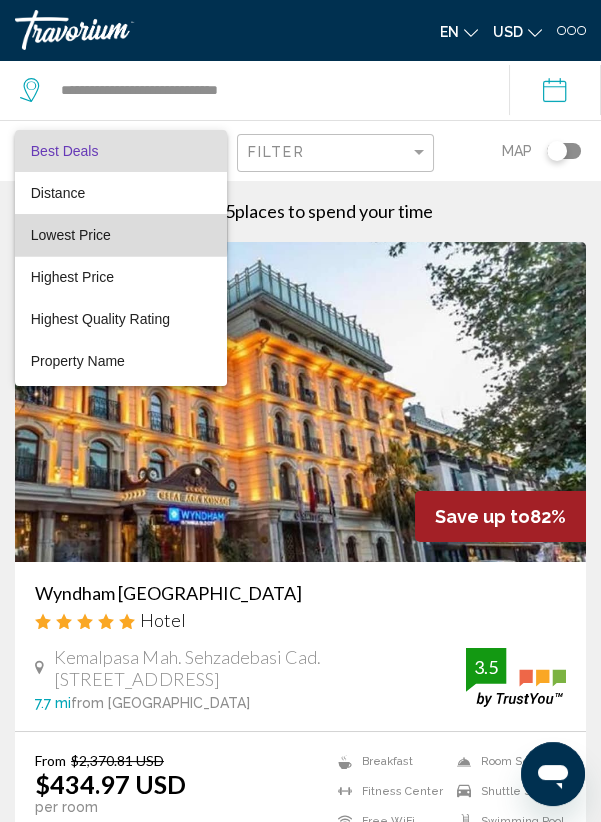 click on "Lowest Price" at bounding box center (71, 235) 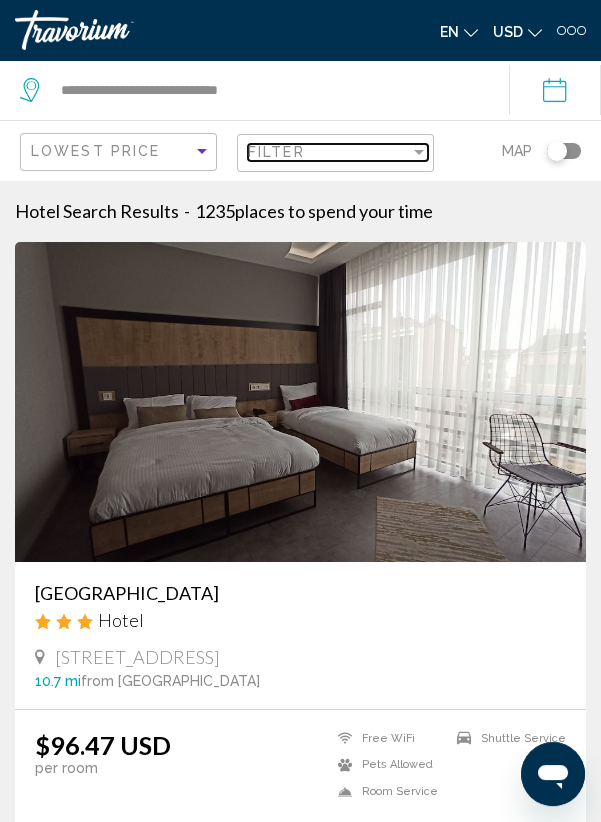 click on "Filter" at bounding box center [329, 152] 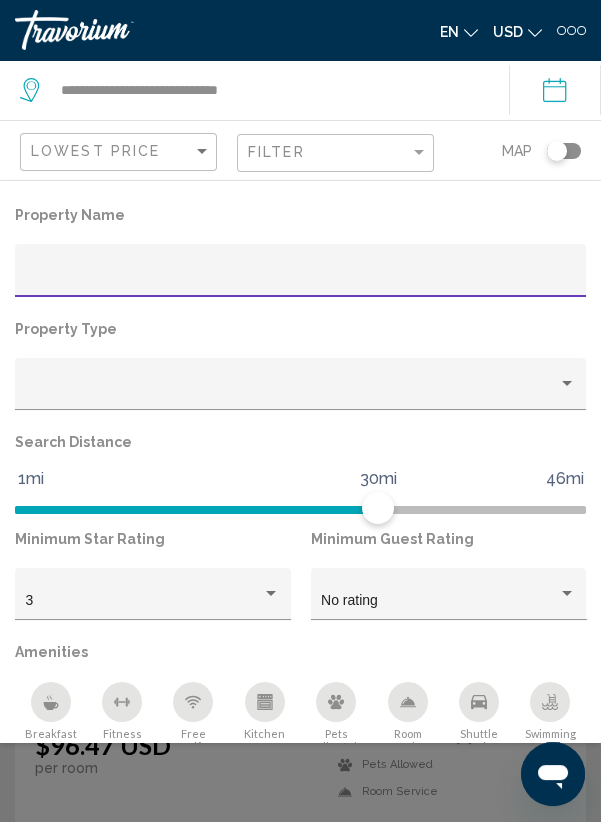scroll, scrollTop: 141, scrollLeft: 0, axis: vertical 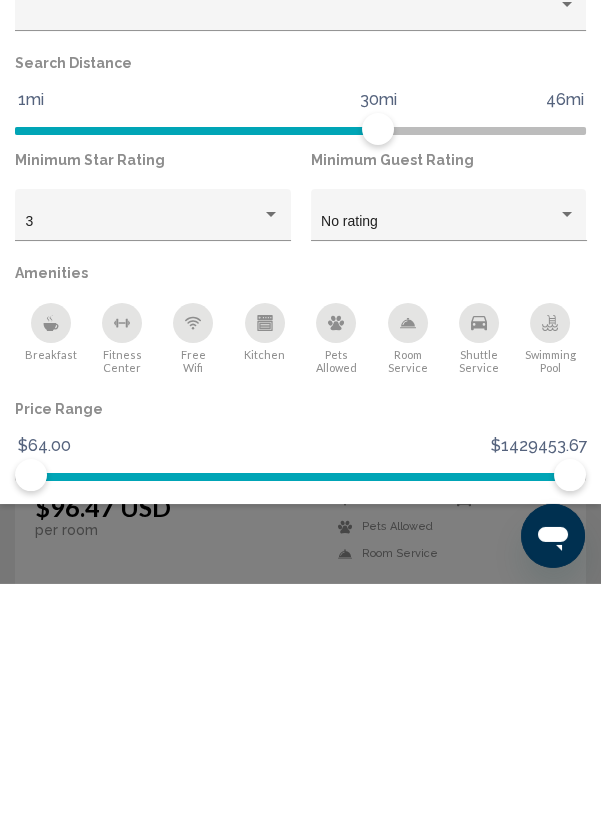 click 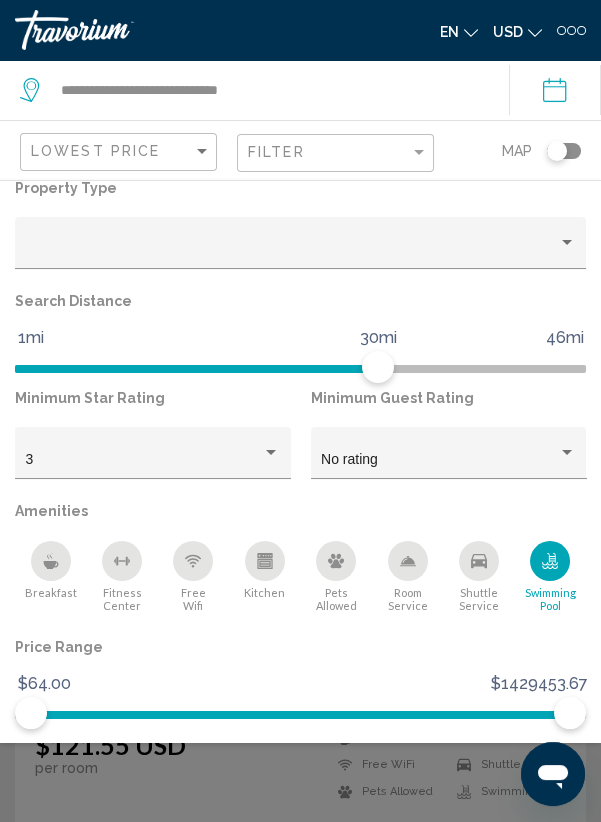 click 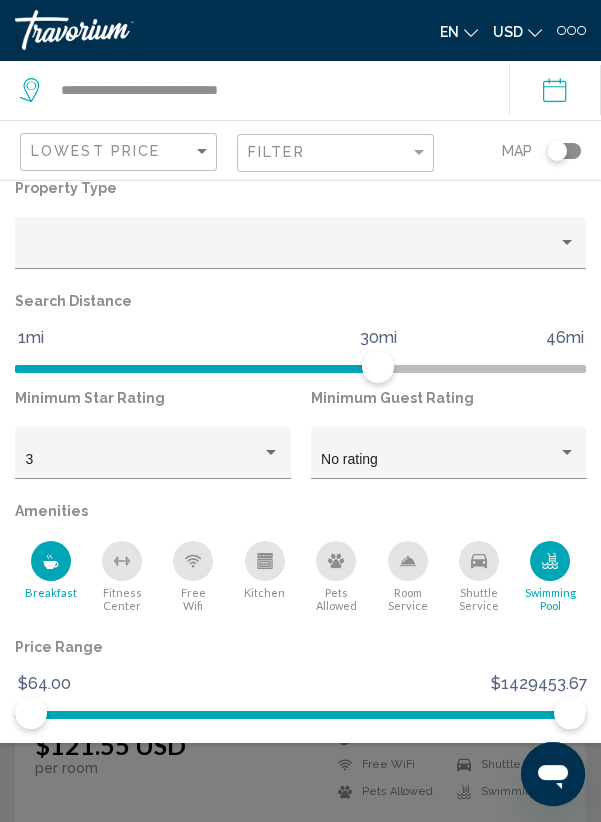 click 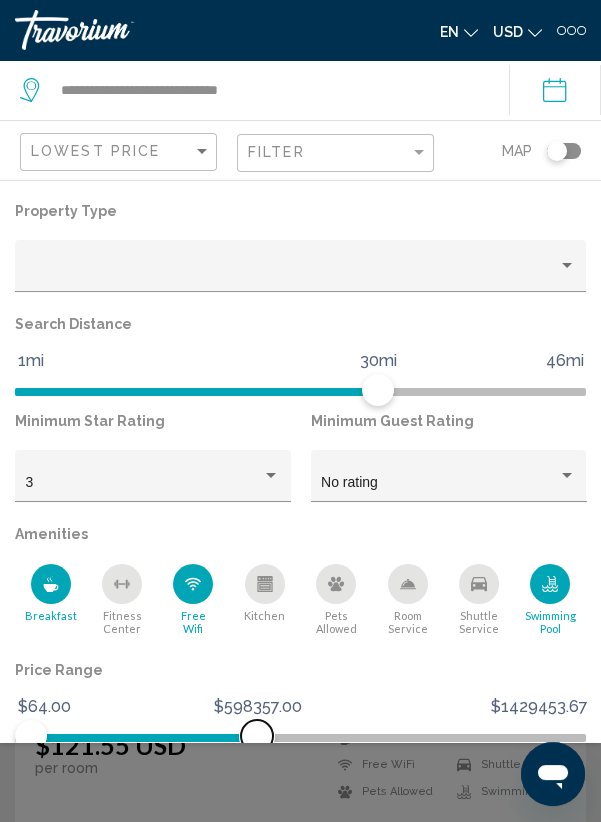 scroll, scrollTop: 141, scrollLeft: 0, axis: vertical 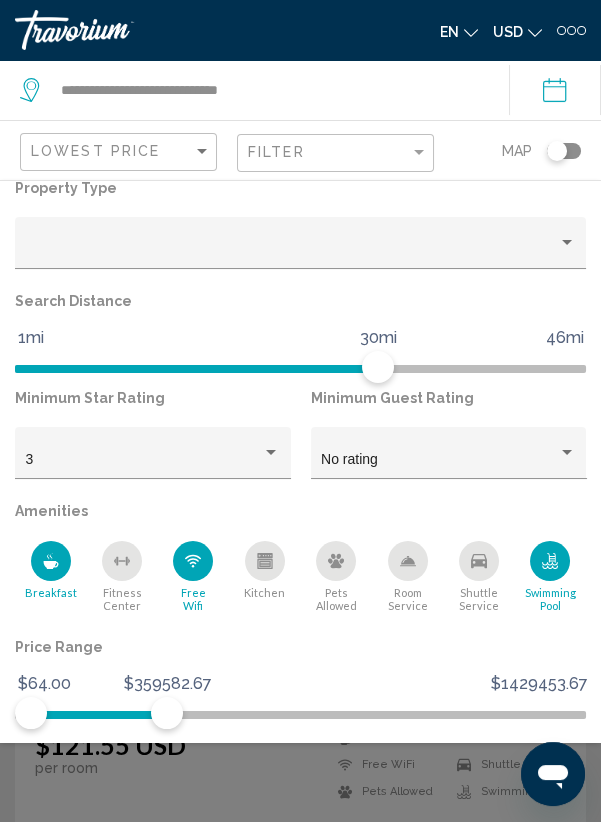 click on "Show Results" 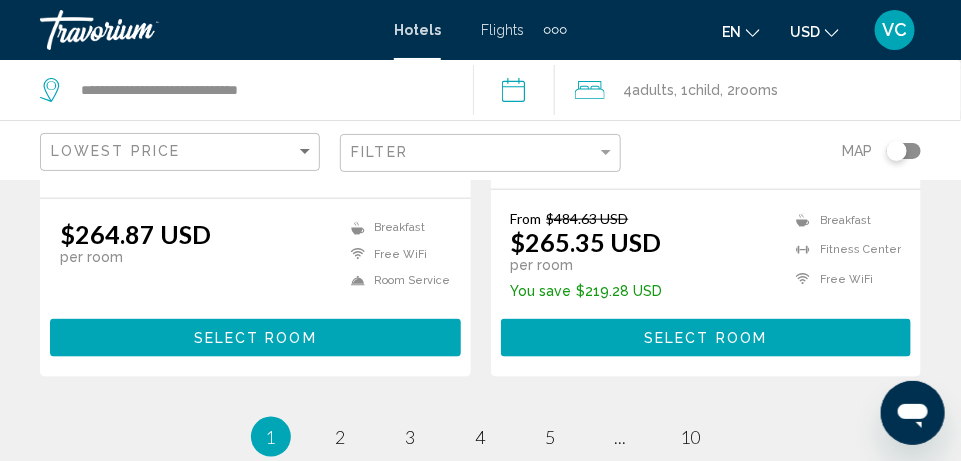scroll, scrollTop: 4280, scrollLeft: 0, axis: vertical 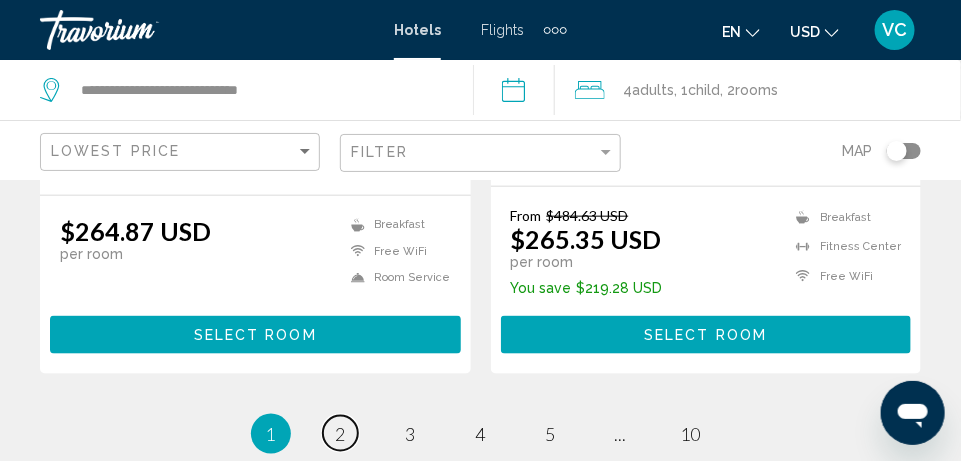 click on "2" at bounding box center (341, 434) 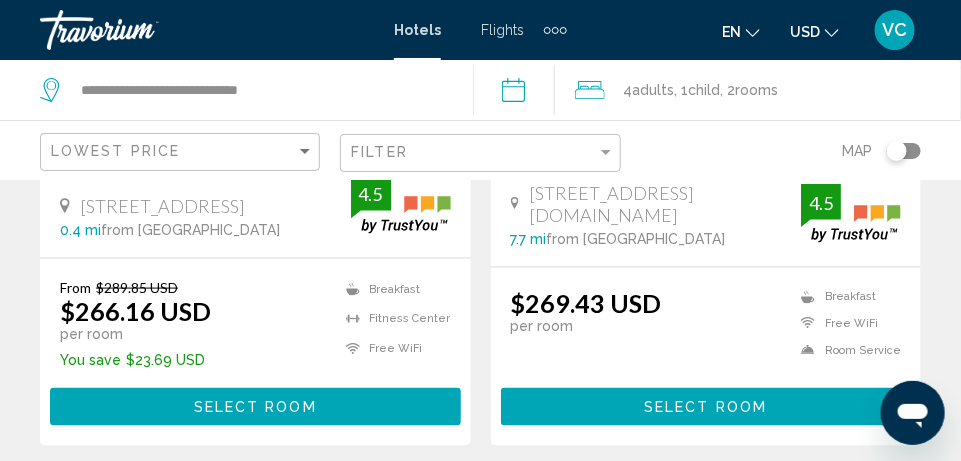 scroll, scrollTop: 519, scrollLeft: 0, axis: vertical 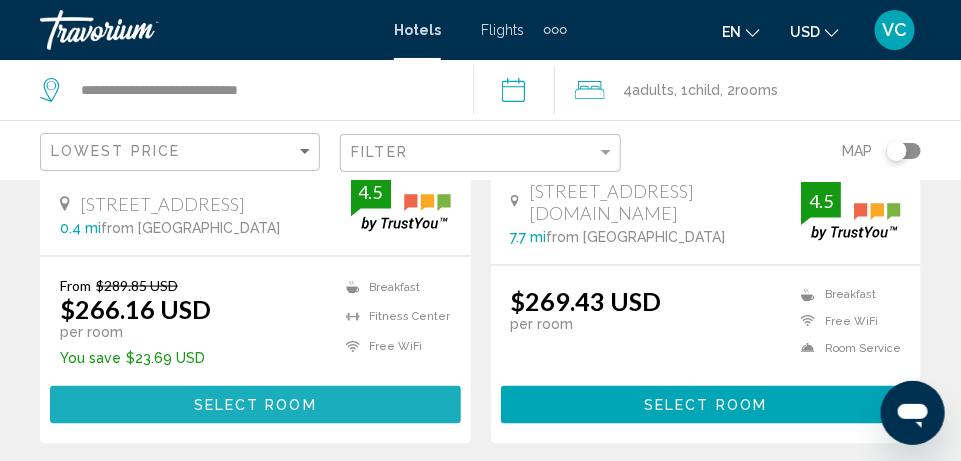 click on "Select Room" at bounding box center [255, 406] 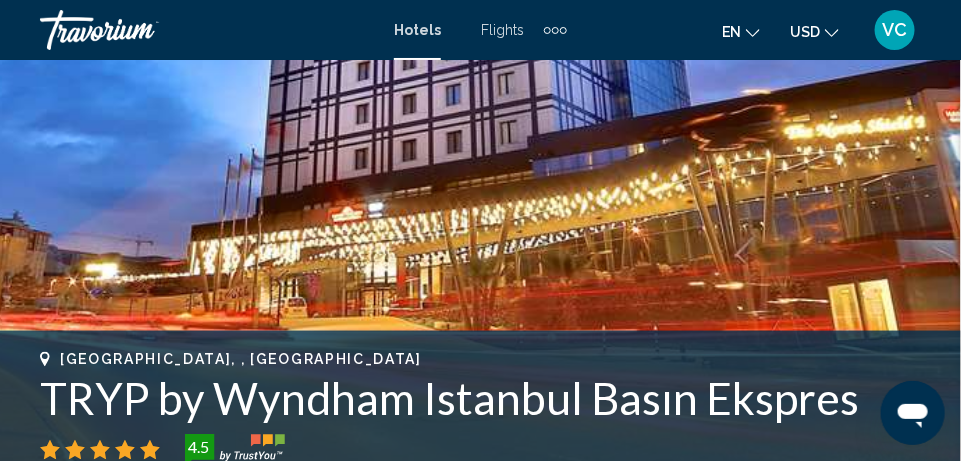 scroll, scrollTop: 272, scrollLeft: 0, axis: vertical 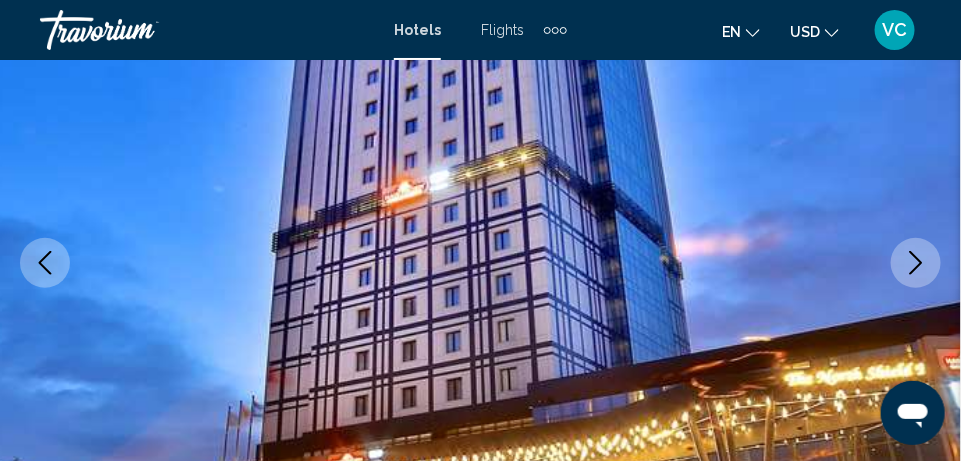 click at bounding box center (916, 263) 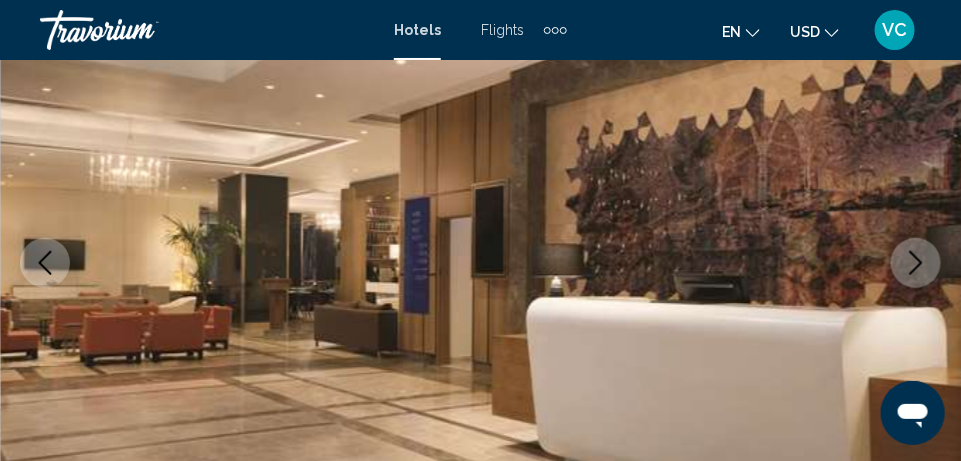 click 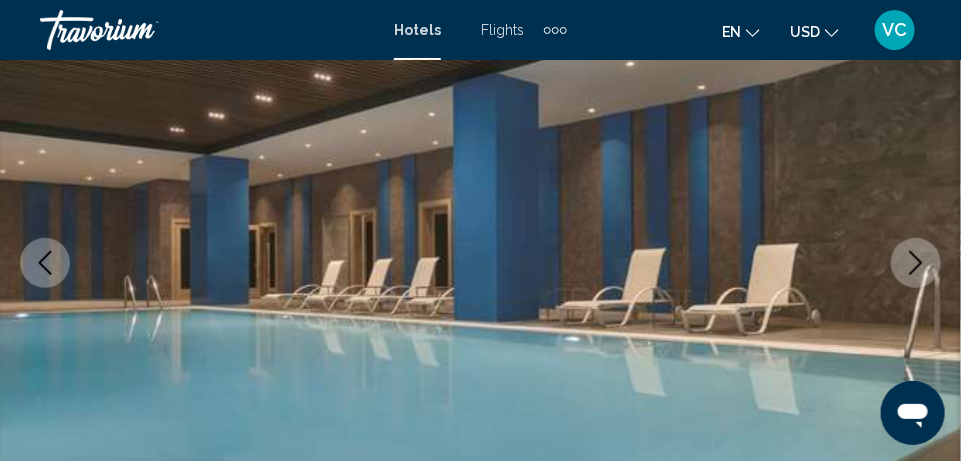 click 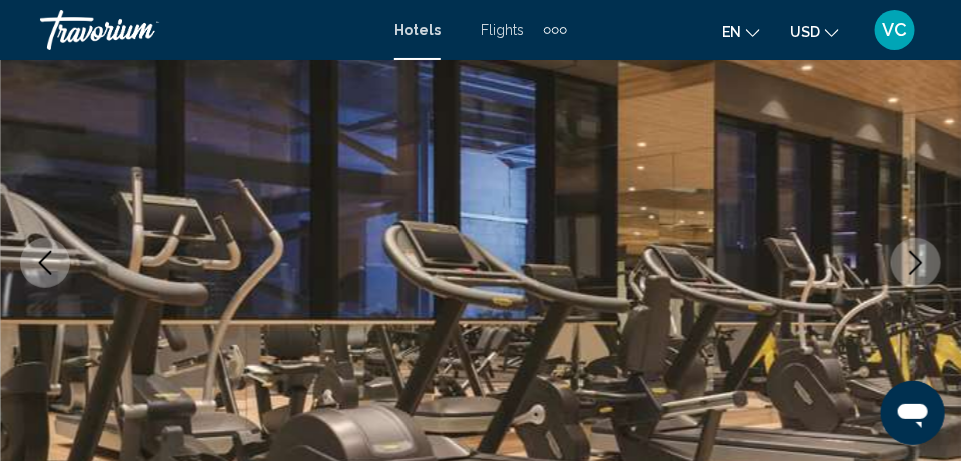 click 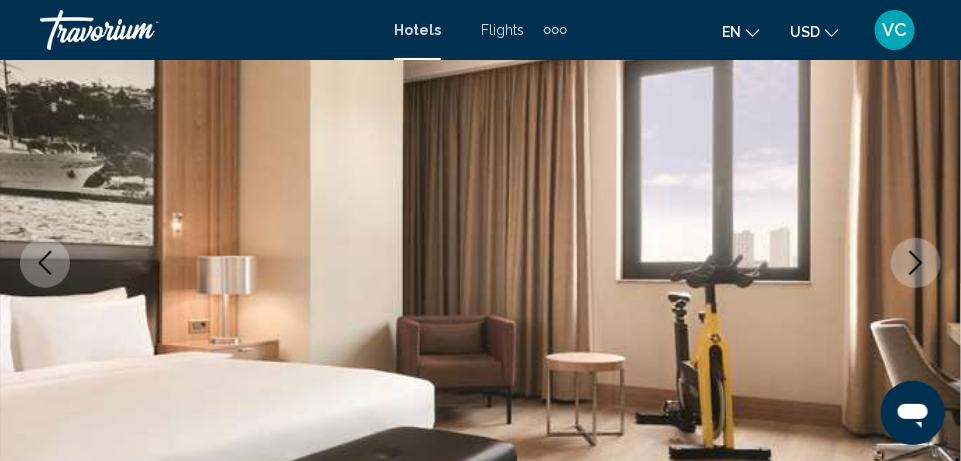 click at bounding box center (916, 263) 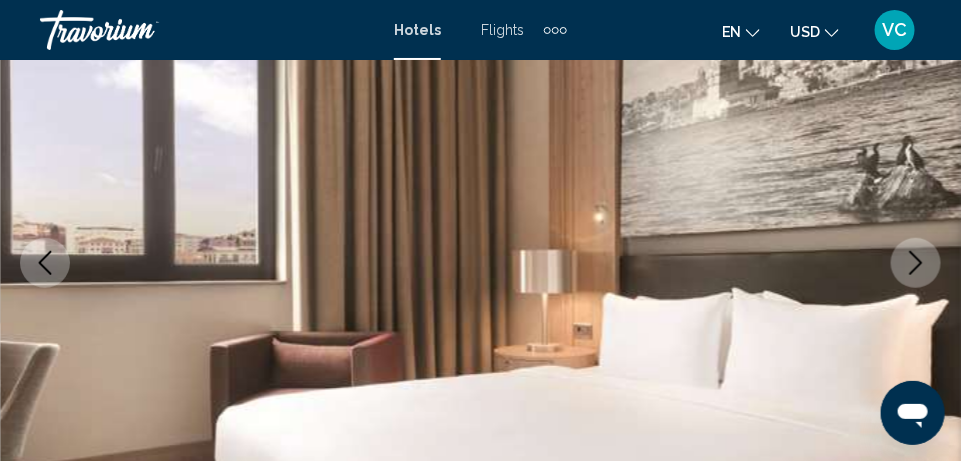 click at bounding box center (916, 263) 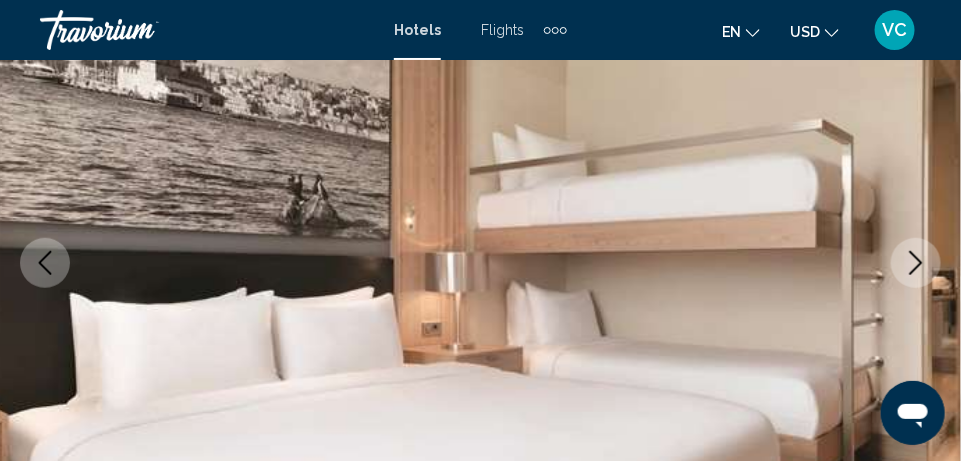 click at bounding box center [916, 263] 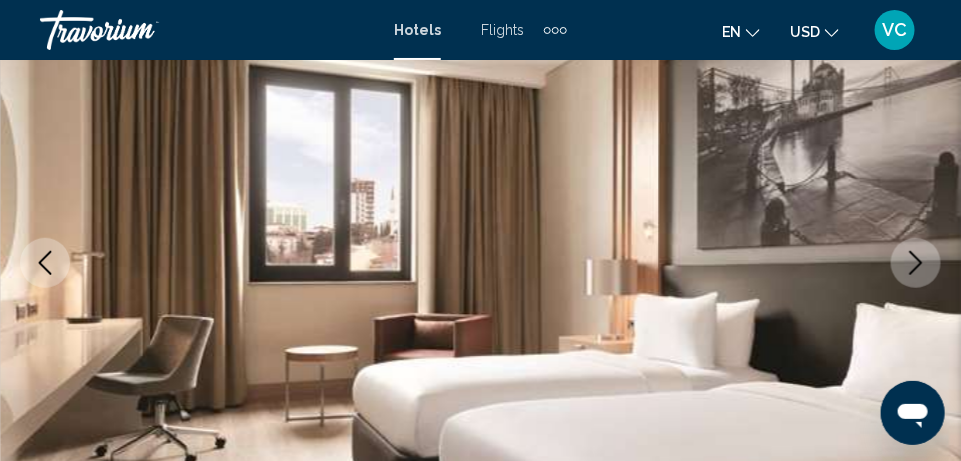 click at bounding box center [916, 263] 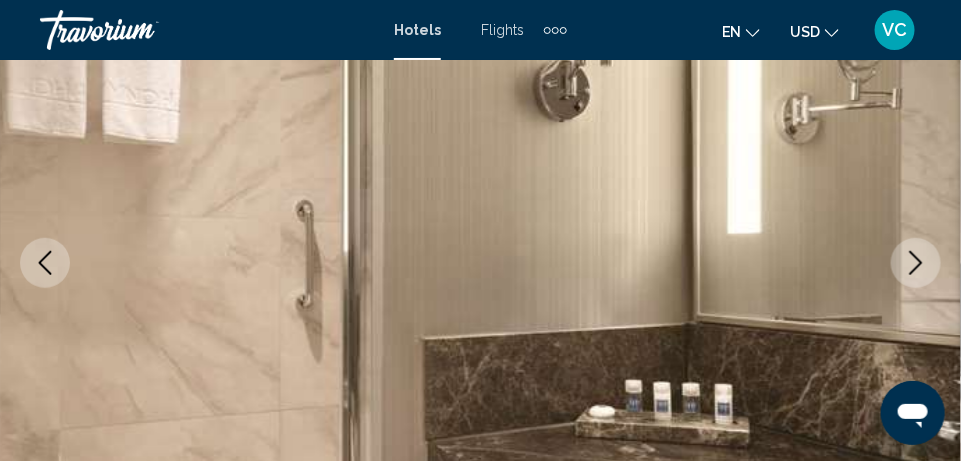 click at bounding box center [916, 263] 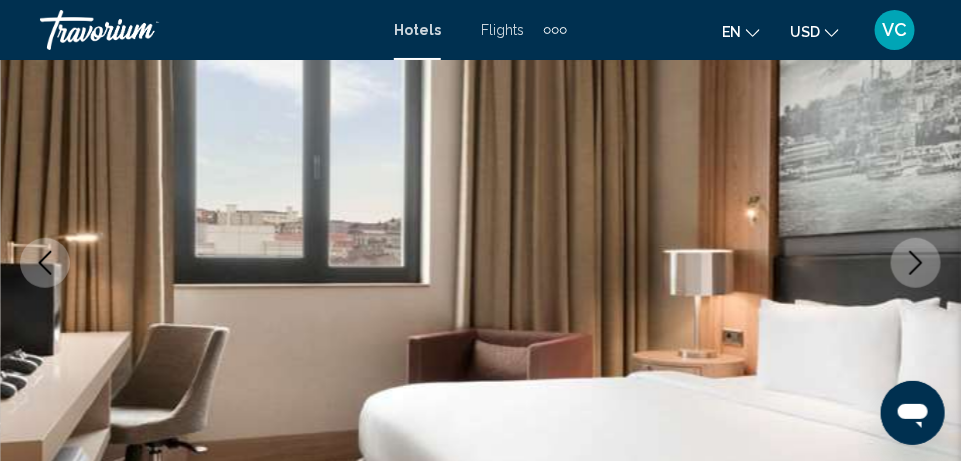 click at bounding box center [916, 263] 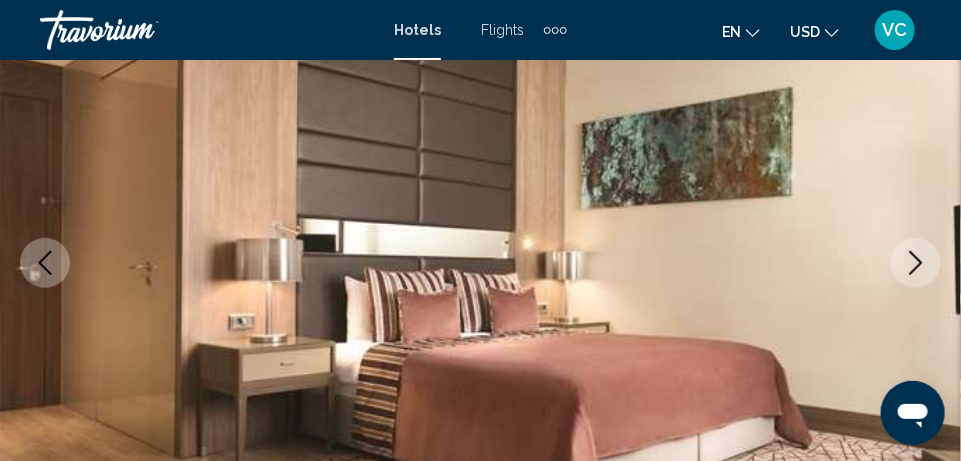 click at bounding box center [916, 263] 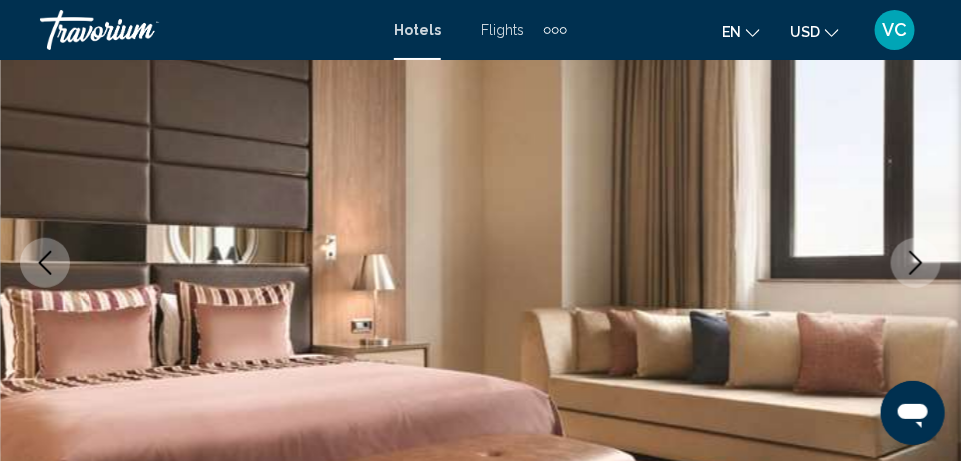 click at bounding box center (916, 263) 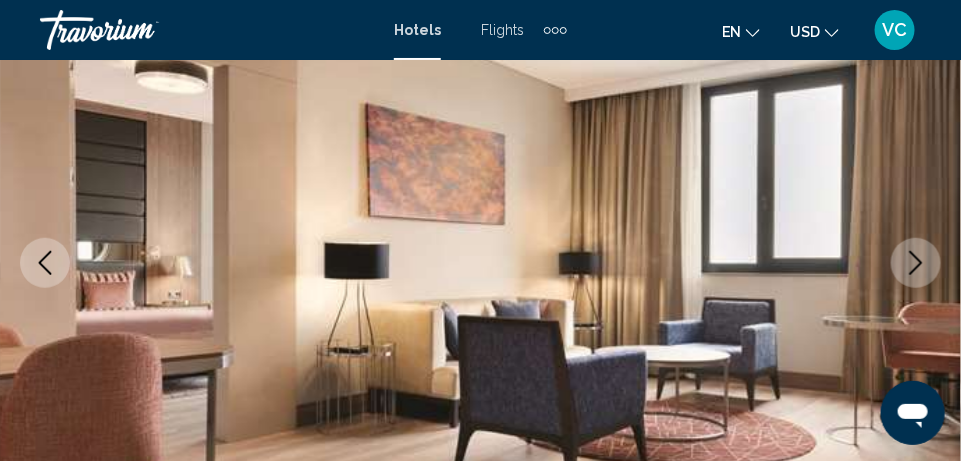 click 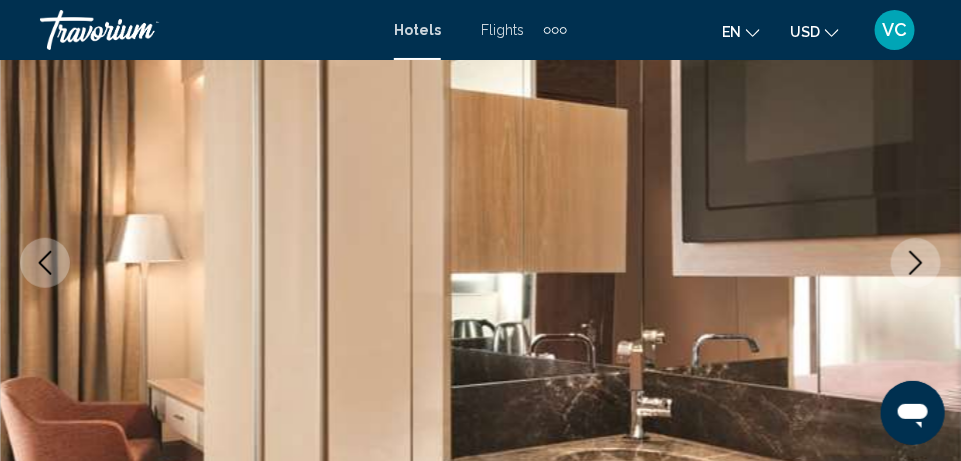 click at bounding box center [916, 263] 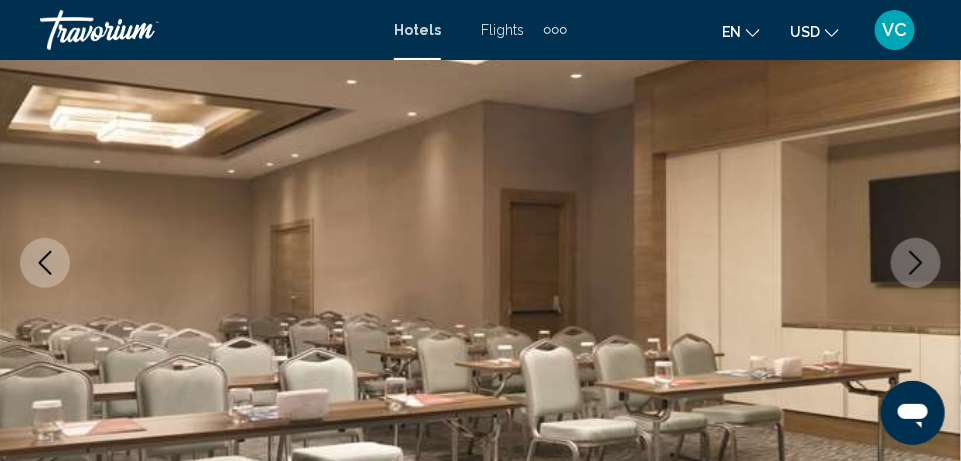 click at bounding box center [916, 263] 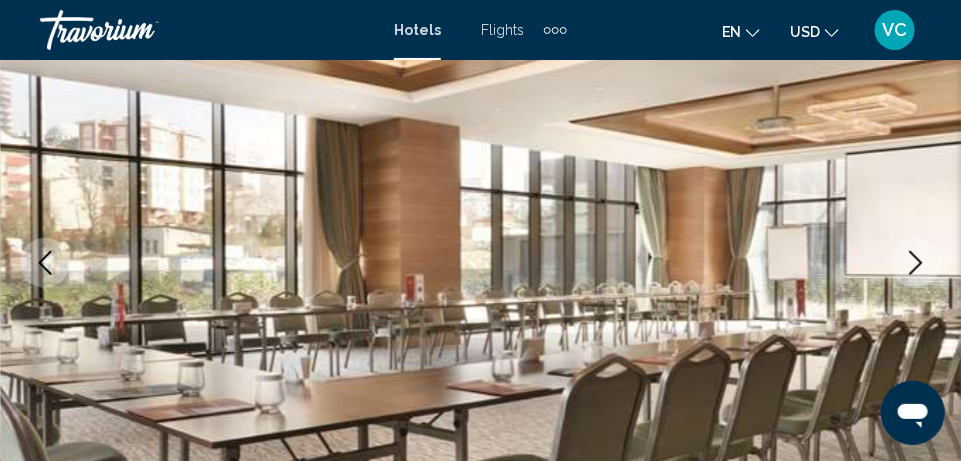 click at bounding box center [916, 263] 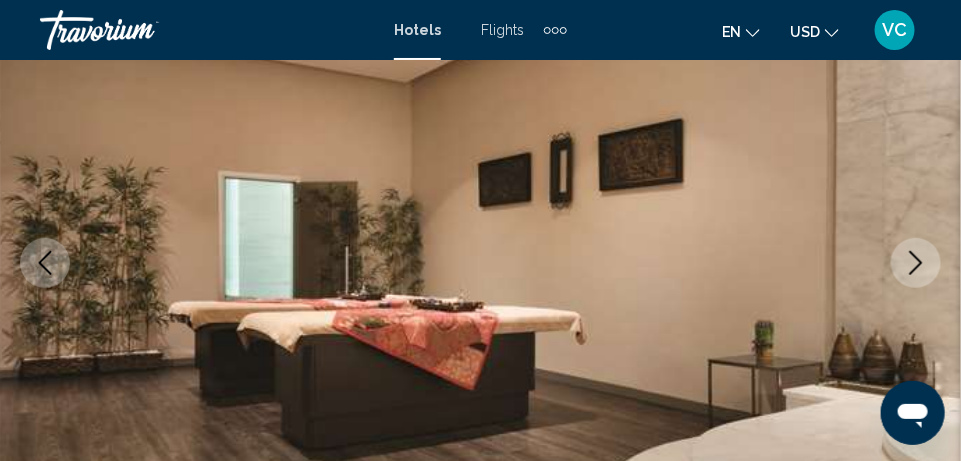 click at bounding box center [916, 263] 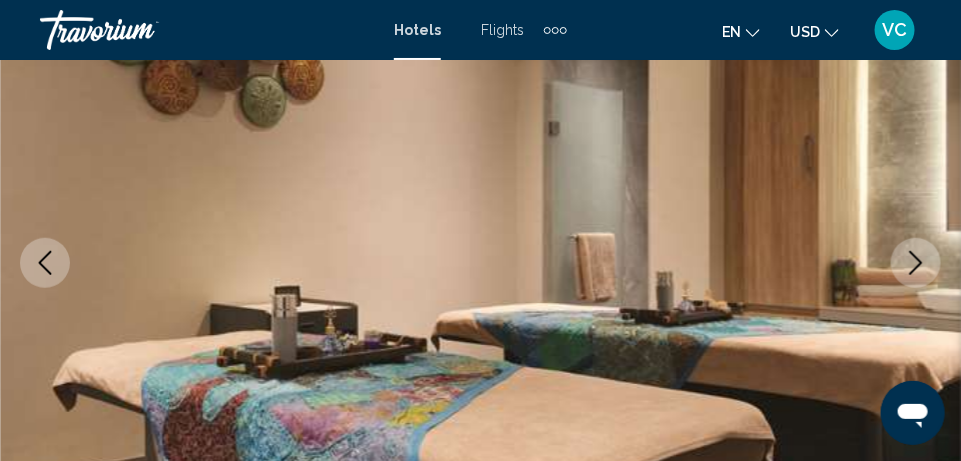 click 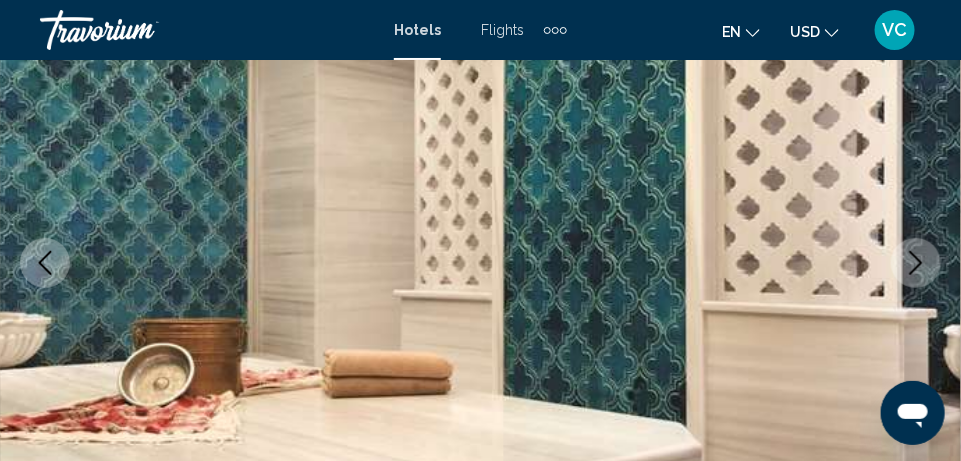 click 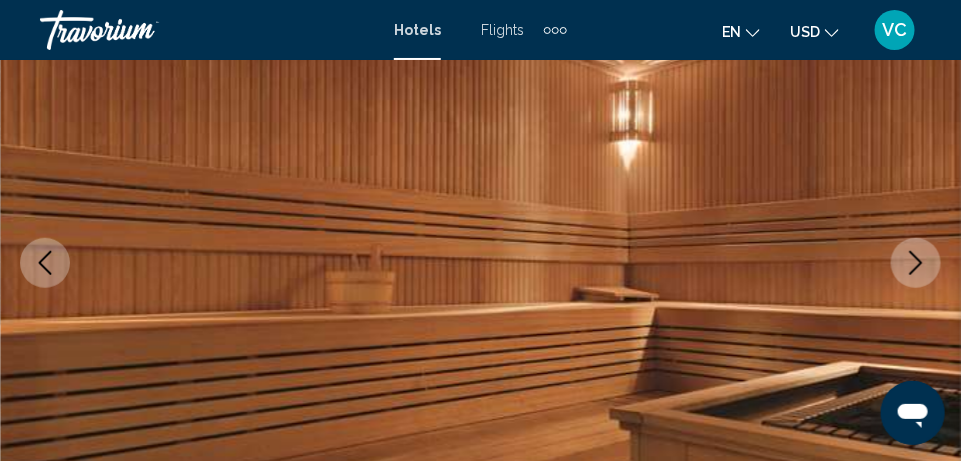 click 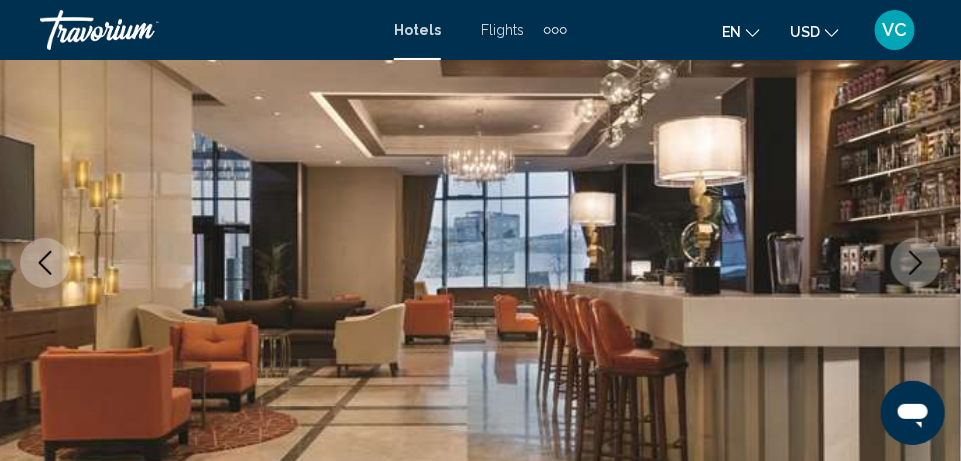 click 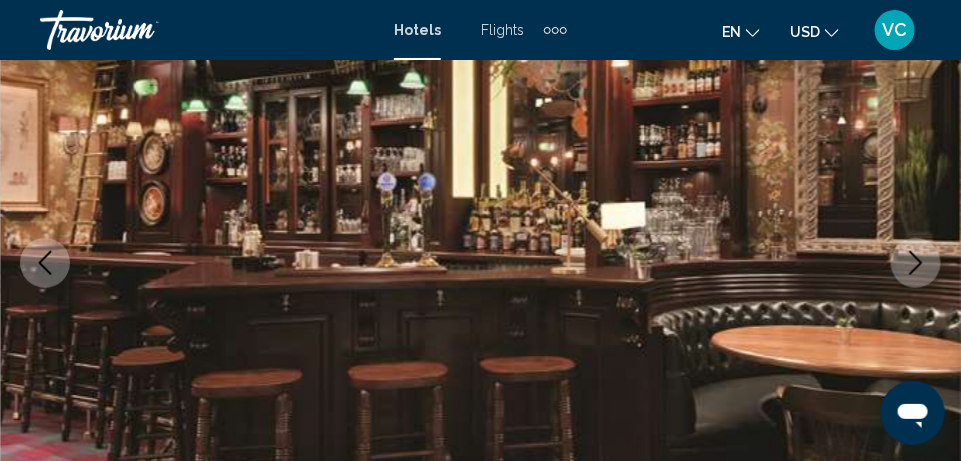 click 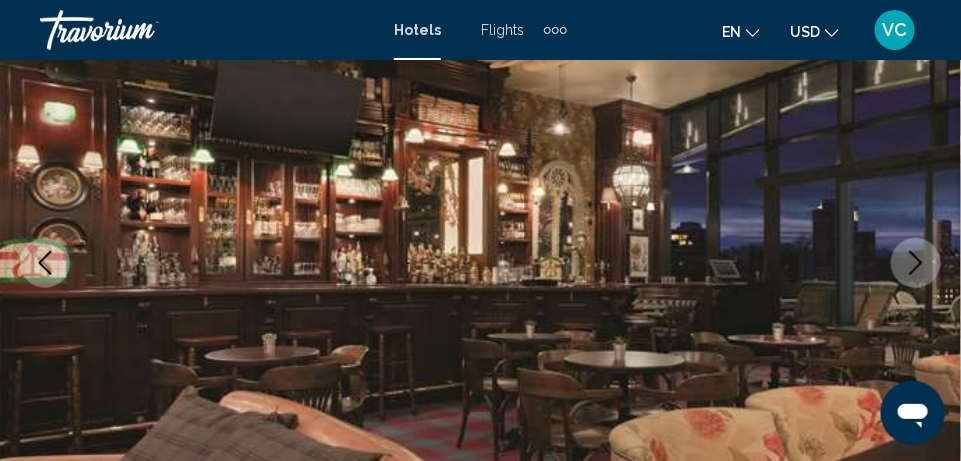 click 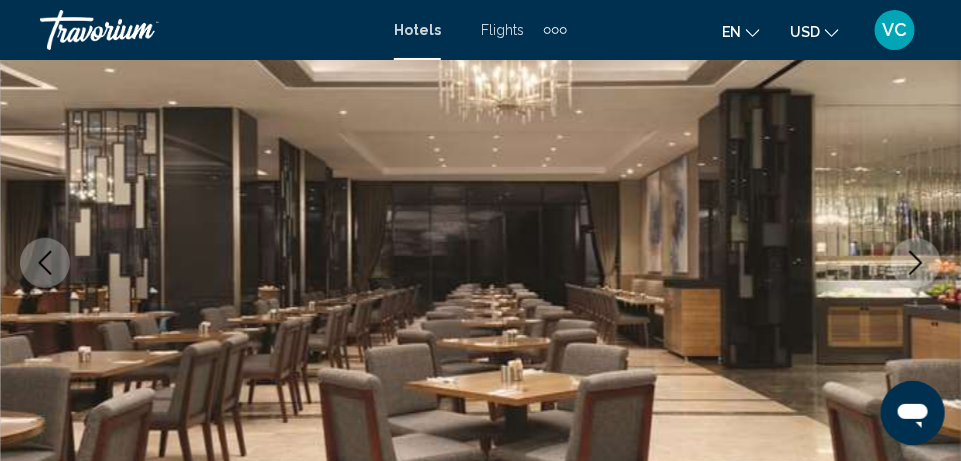 click at bounding box center [916, 263] 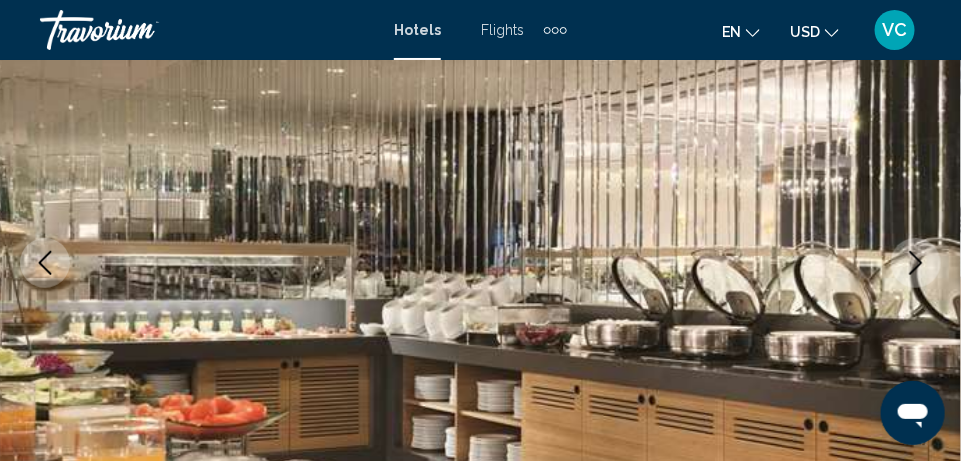 click 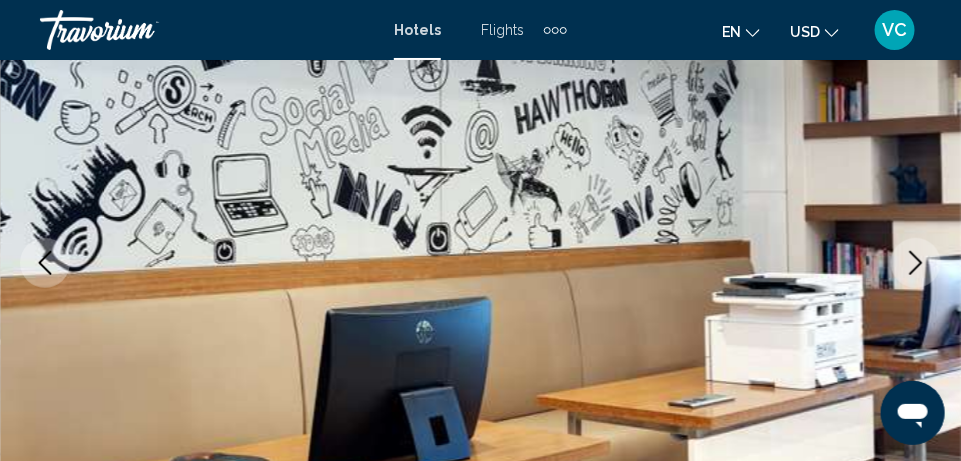 click at bounding box center (480, 263) 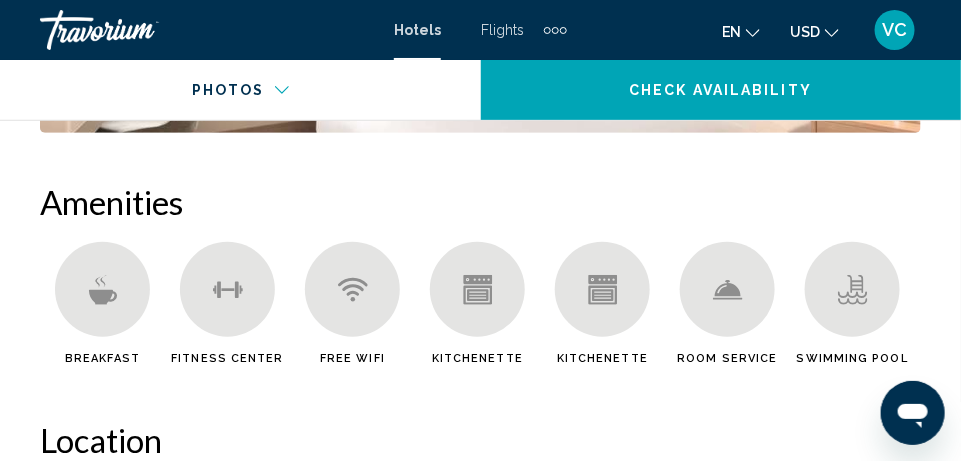 scroll, scrollTop: 2139, scrollLeft: 0, axis: vertical 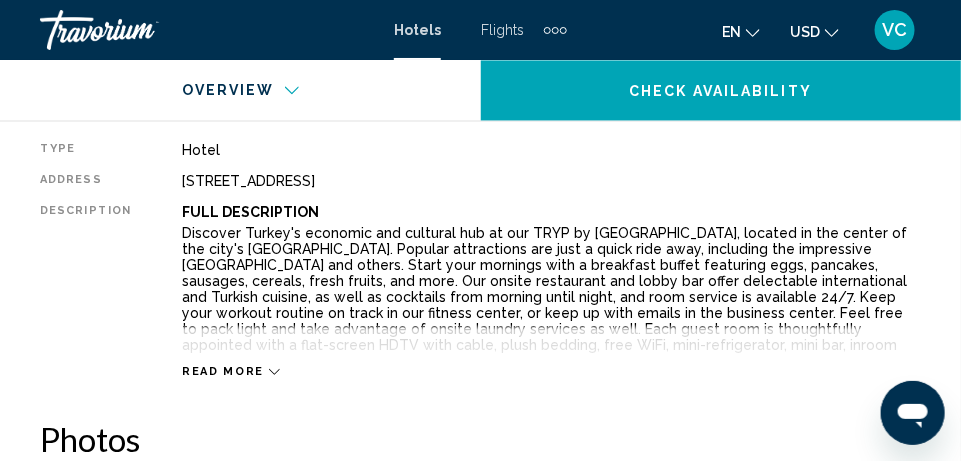 click on "Read more" at bounding box center (223, 371) 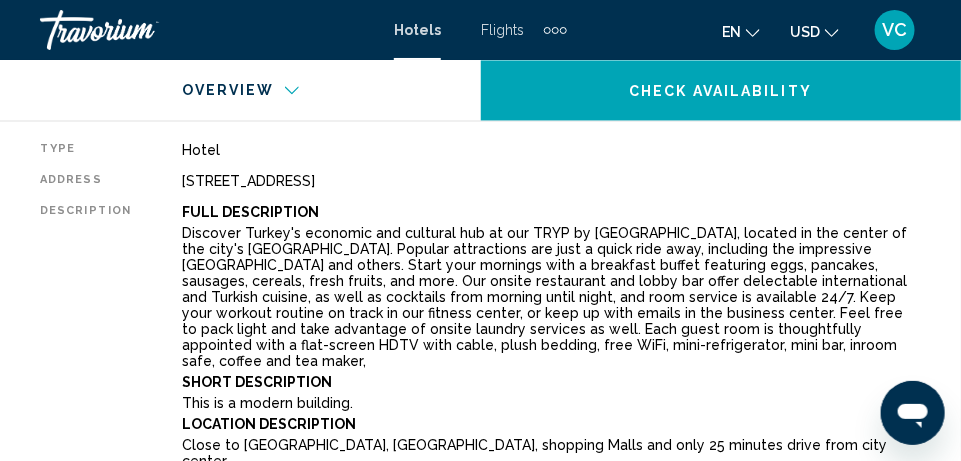 click on "Short Description" at bounding box center [551, 382] 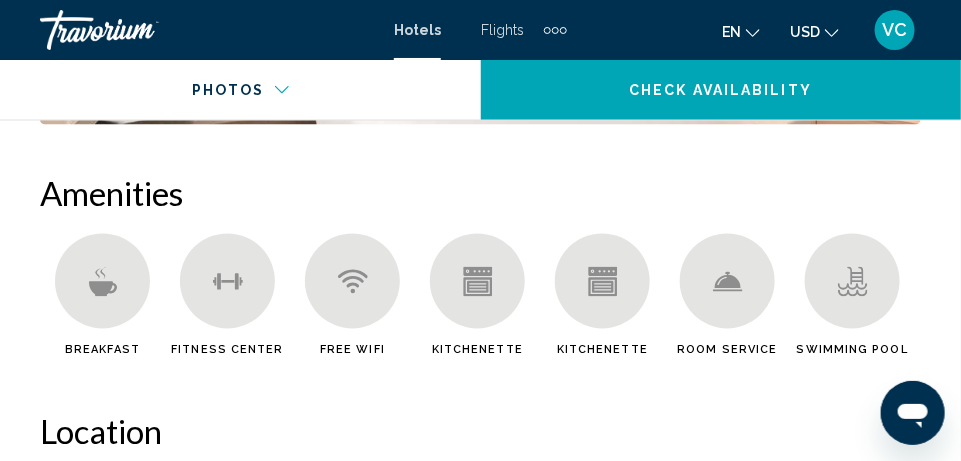 scroll, scrollTop: 2735, scrollLeft: 0, axis: vertical 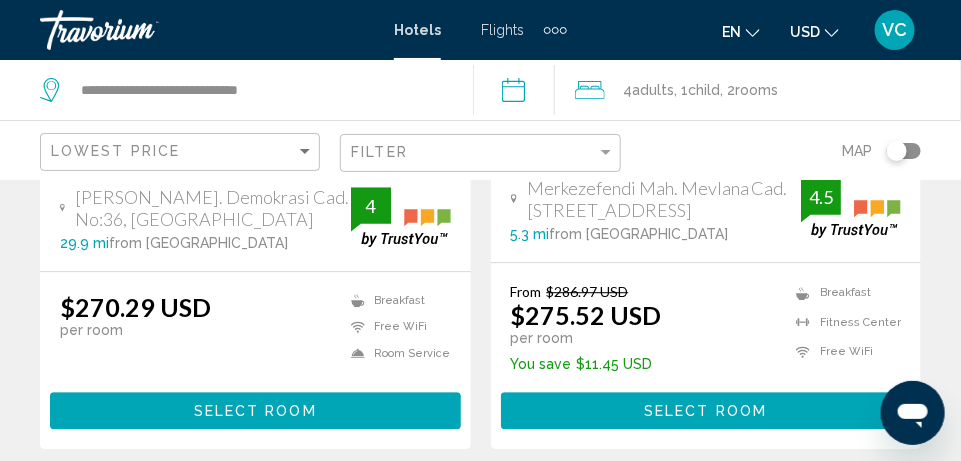 click on "Select Room" at bounding box center [255, 410] 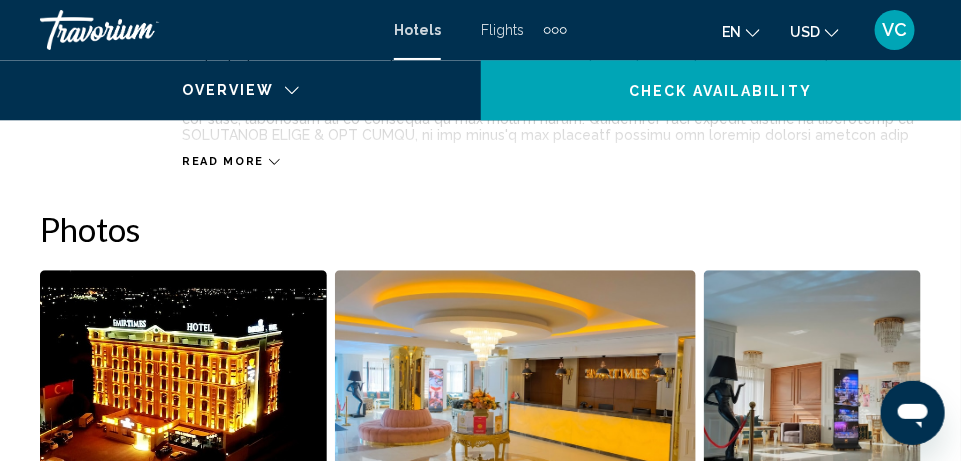 scroll, scrollTop: 272, scrollLeft: 0, axis: vertical 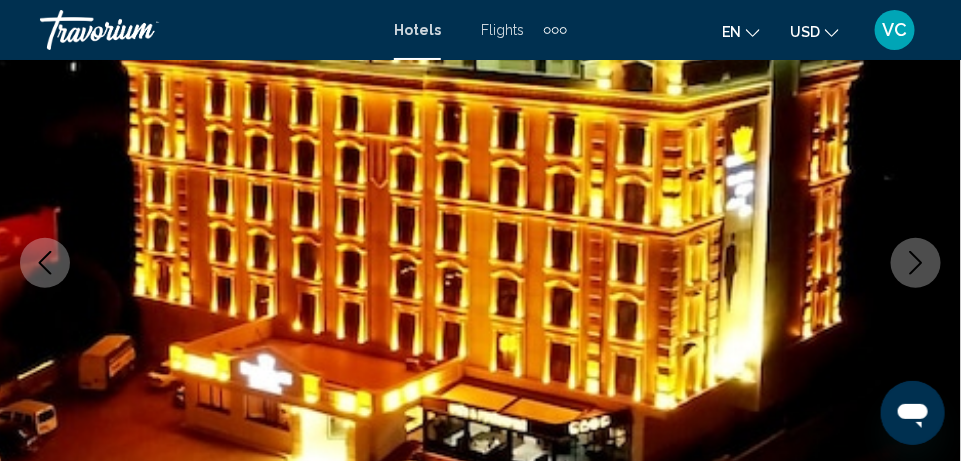 click 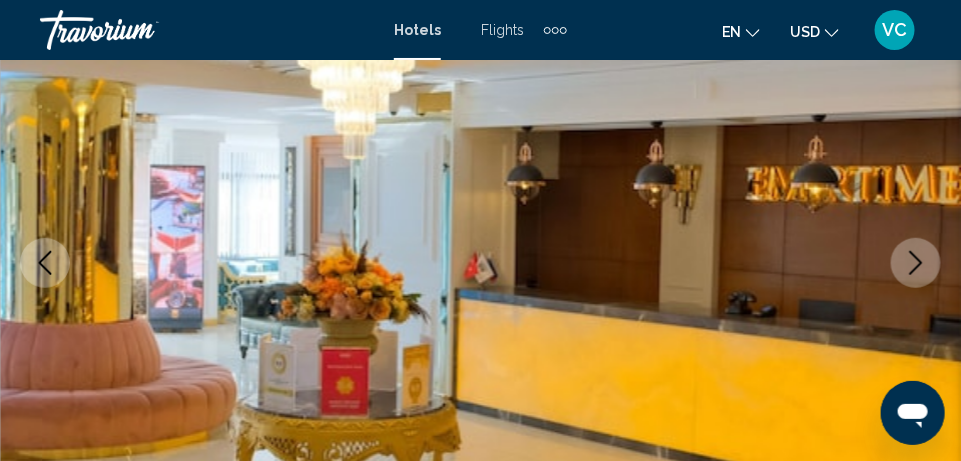click 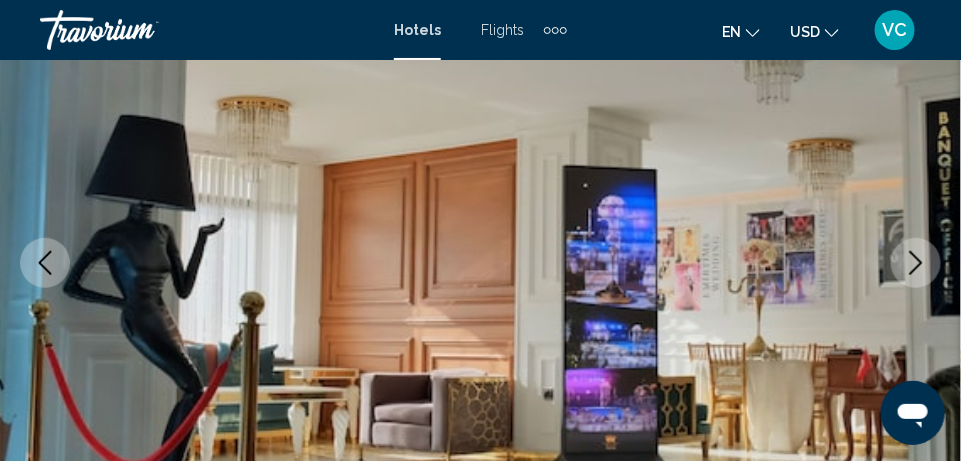click 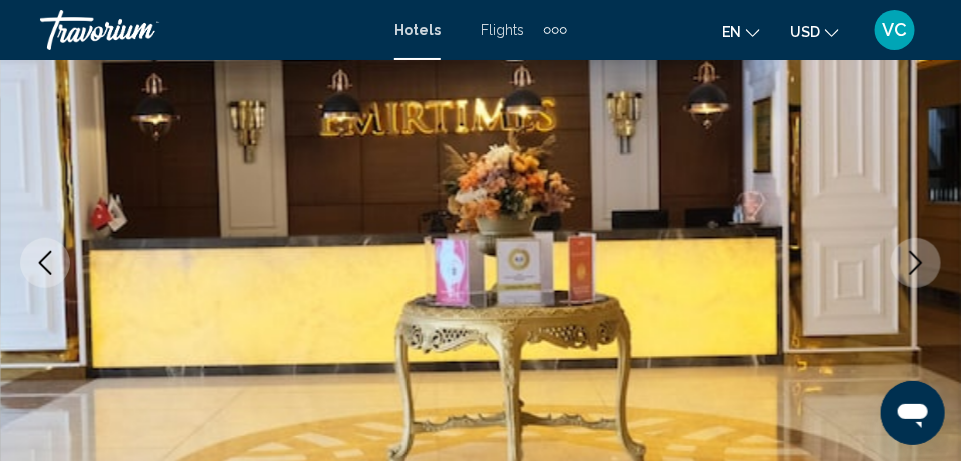 click at bounding box center (916, 263) 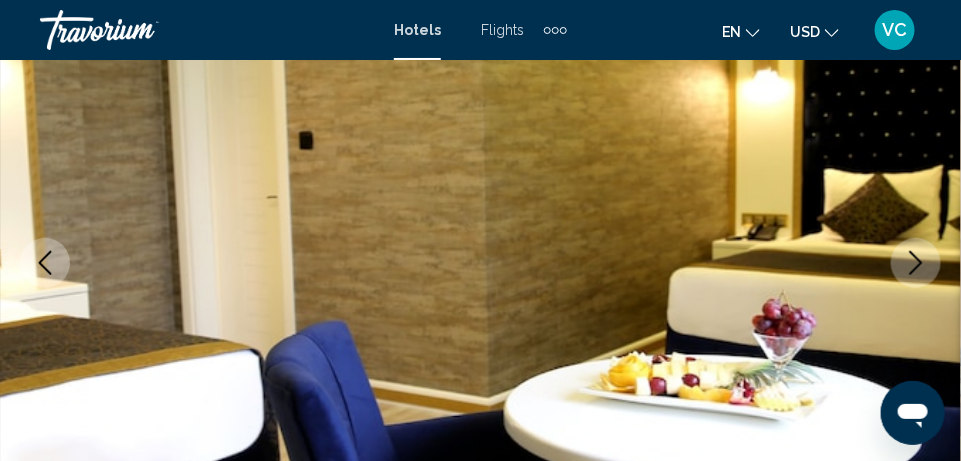 click at bounding box center [916, 263] 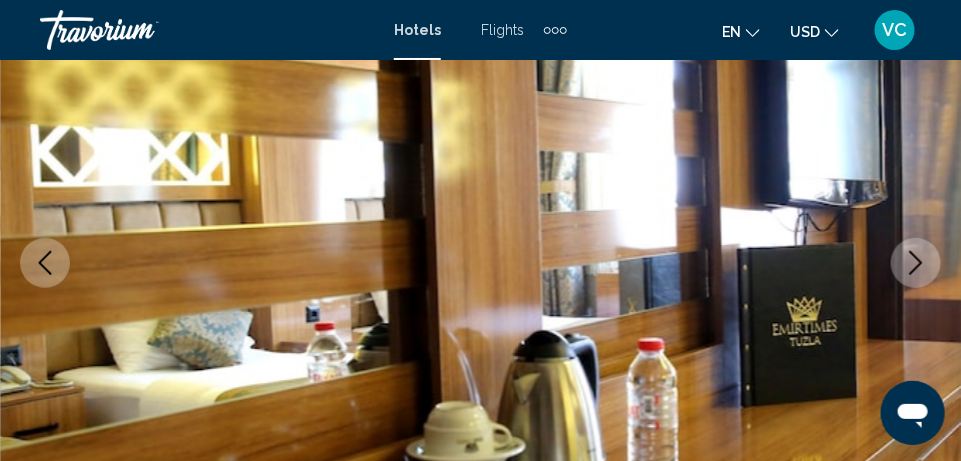 click at bounding box center [916, 263] 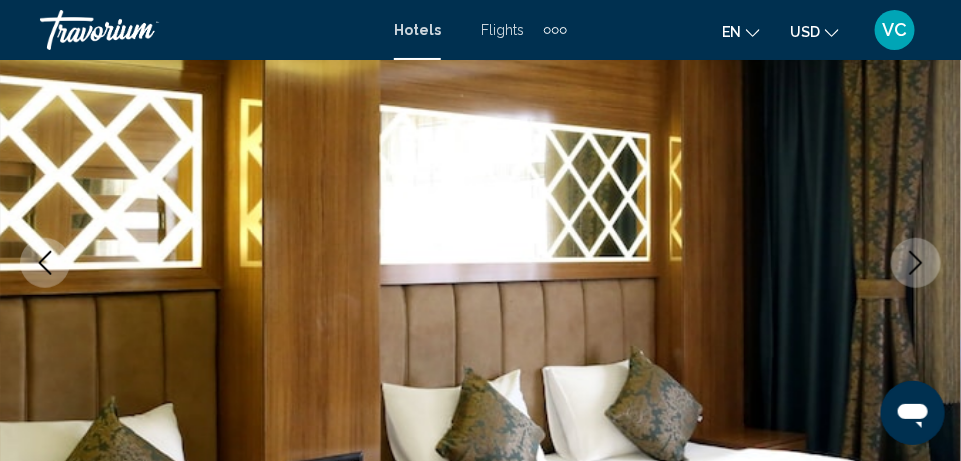 click at bounding box center (916, 263) 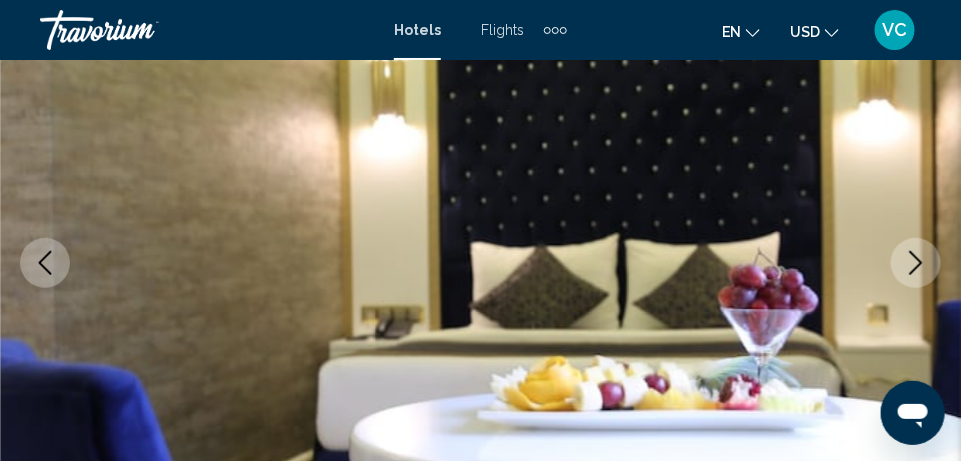 click at bounding box center [916, 263] 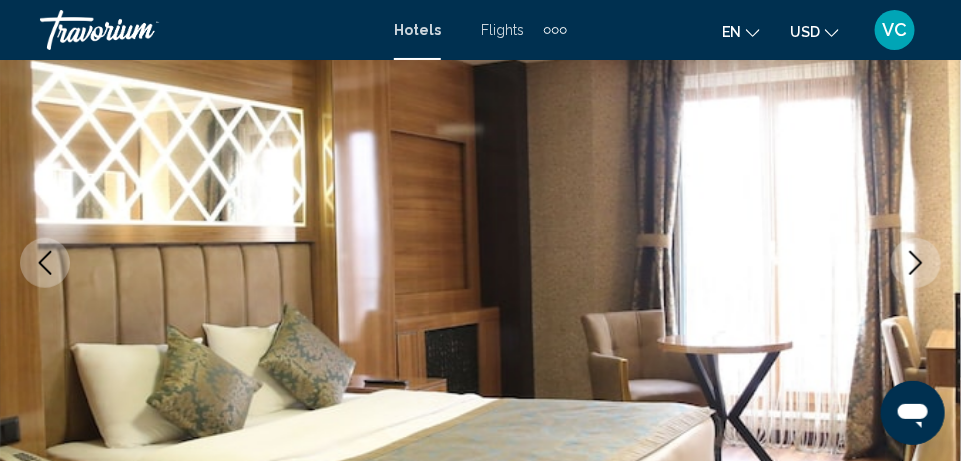 click at bounding box center [916, 263] 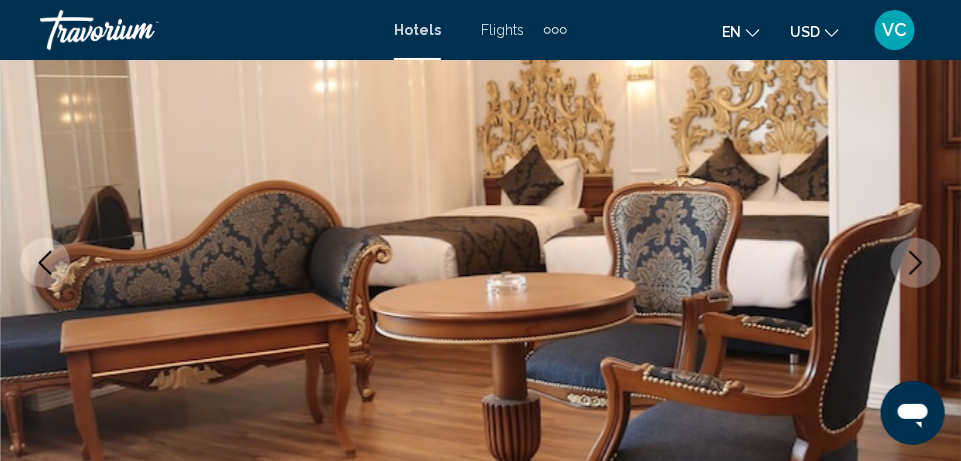 click at bounding box center [916, 263] 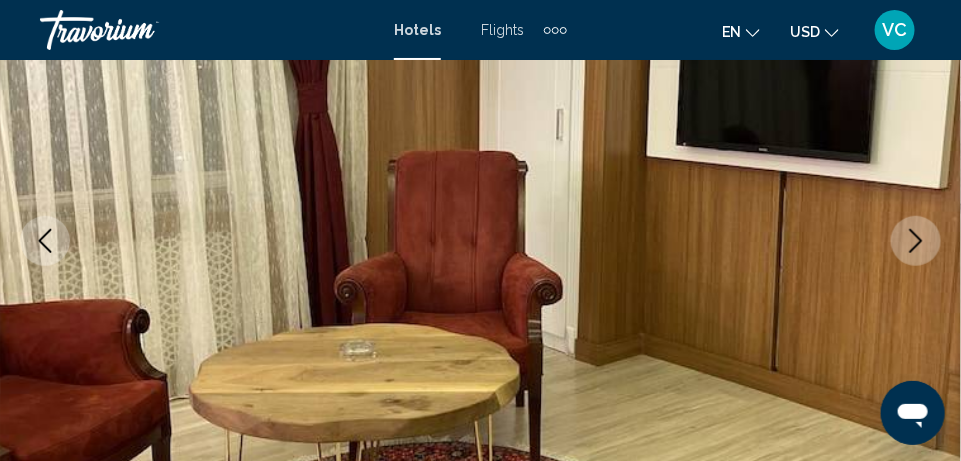 scroll, scrollTop: 336, scrollLeft: 0, axis: vertical 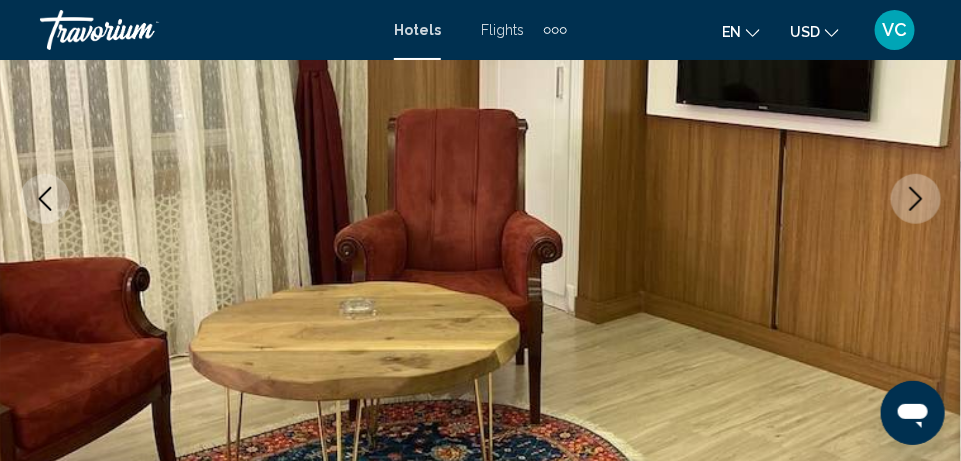 click 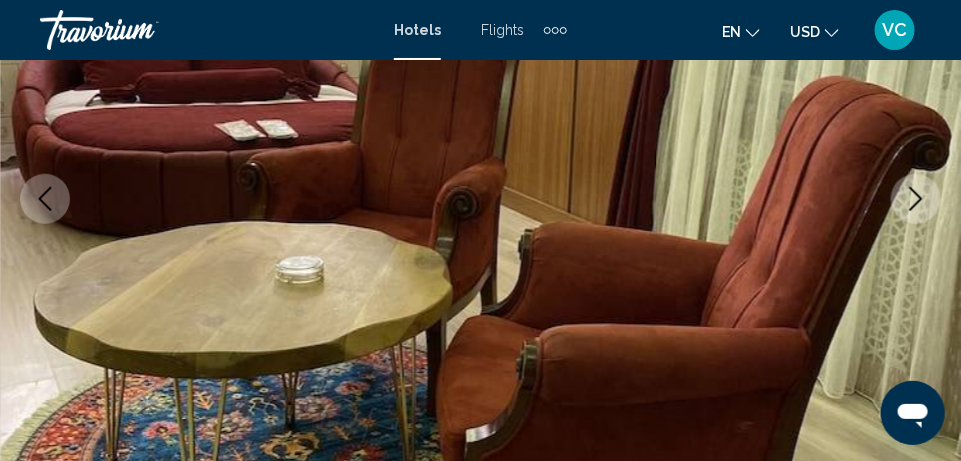 click 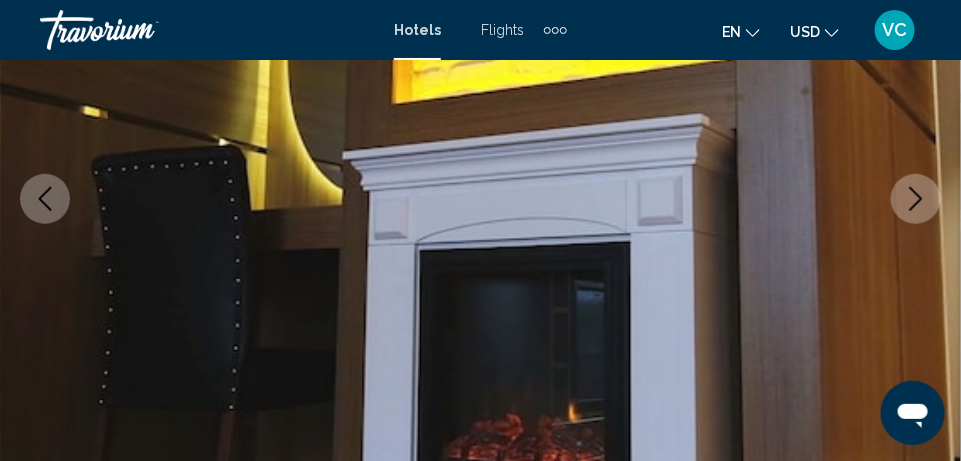 click 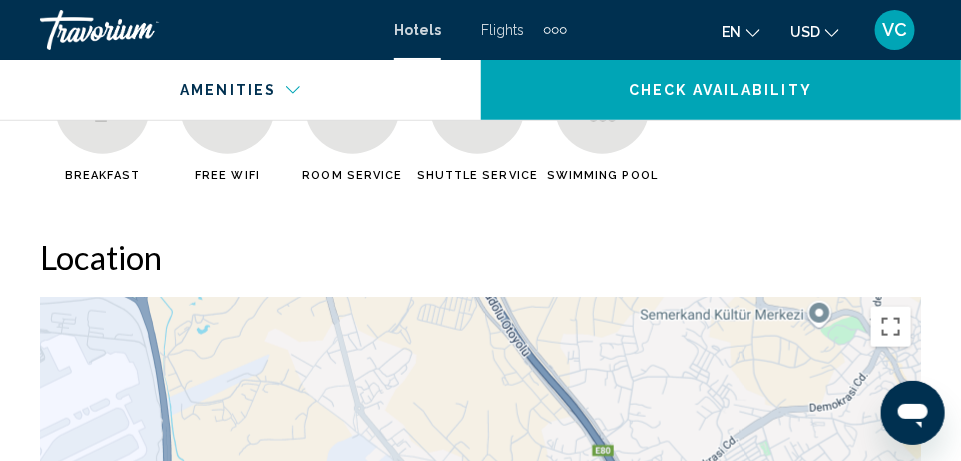 scroll, scrollTop: 2326, scrollLeft: 0, axis: vertical 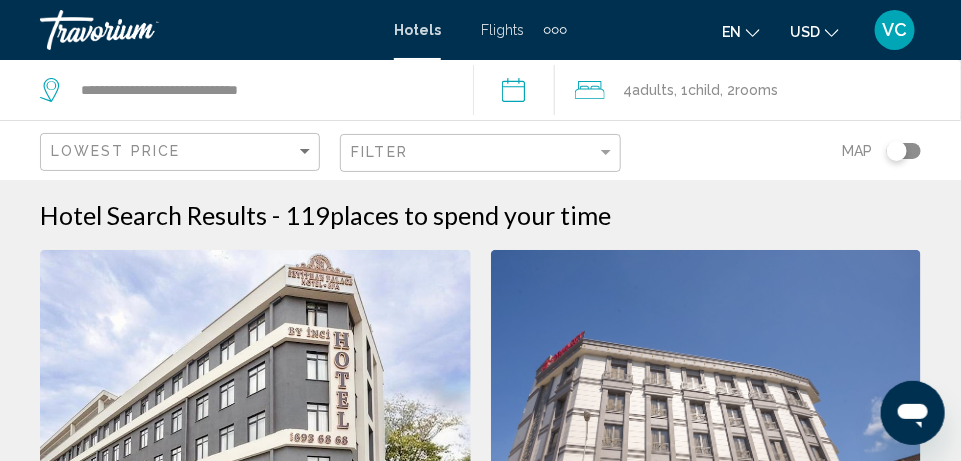 click on "VC" at bounding box center (895, 30) 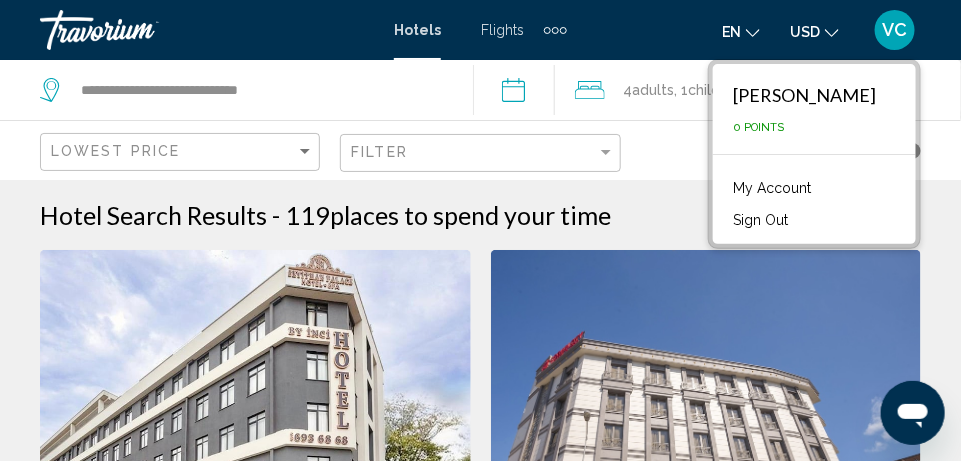 click on "Hotel Search Results  -   119  places to spend your time  Seyithan Palace Spa Hotel
Hotel
Tevfikbey Mahallesi. 2321 Sokak. No2 Istanbul Küçükçekmece 34275 3.9 mi  from European Side city center from hotel $121.55 USD  per room
Breakfast
Free WiFi
Pets Allowed
Room Service
Shuttle Service
Swimming Pool  Select Room  King City Hotel
Hotel
Halkali Cd. 102, Istanbul 1.2 mi  from European Side city center from hotel $183.24 USD  per room
Breakfast" at bounding box center (480, 2467) 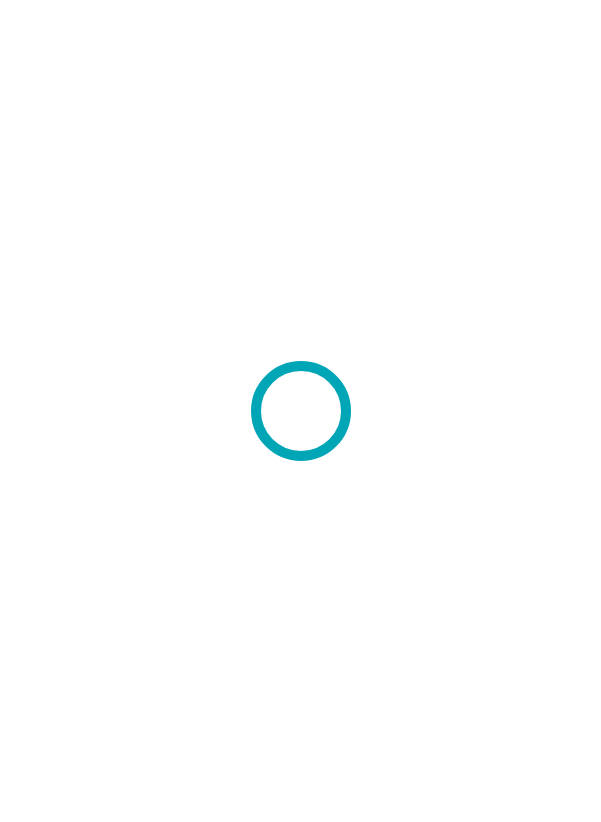 scroll, scrollTop: 0, scrollLeft: 0, axis: both 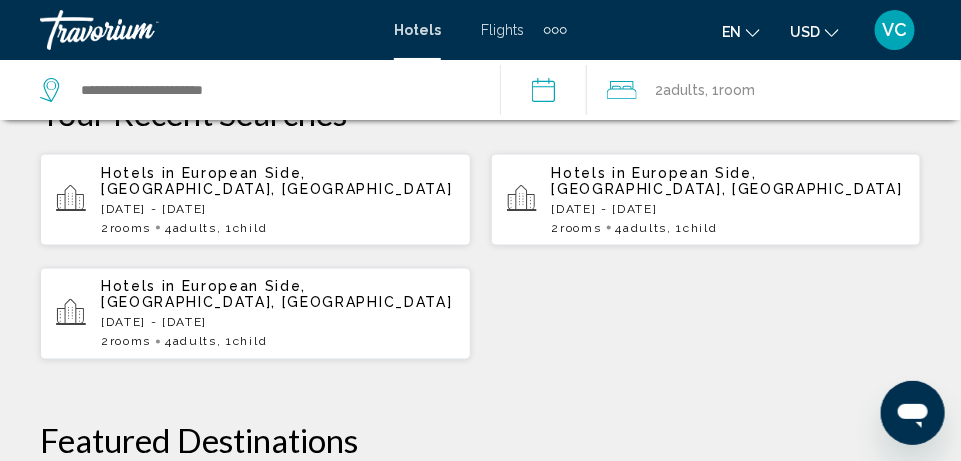 click on "**********" at bounding box center [547, 93] 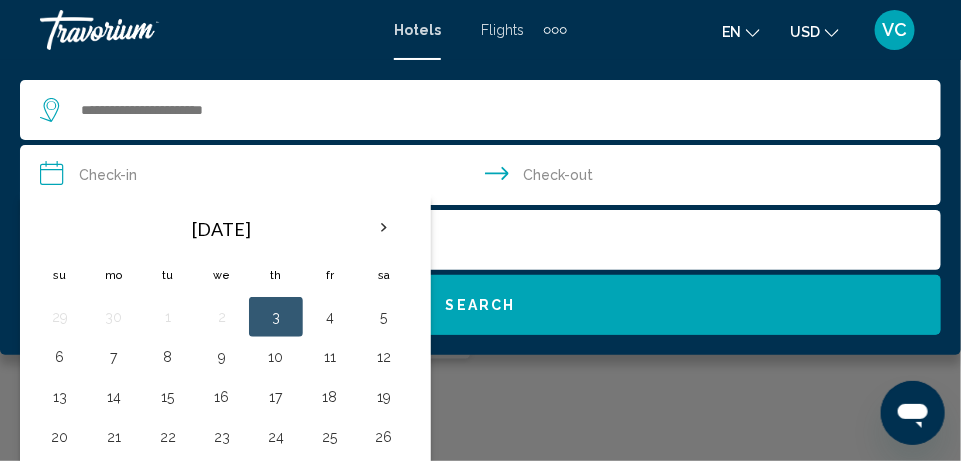 click on "17" at bounding box center [276, 397] 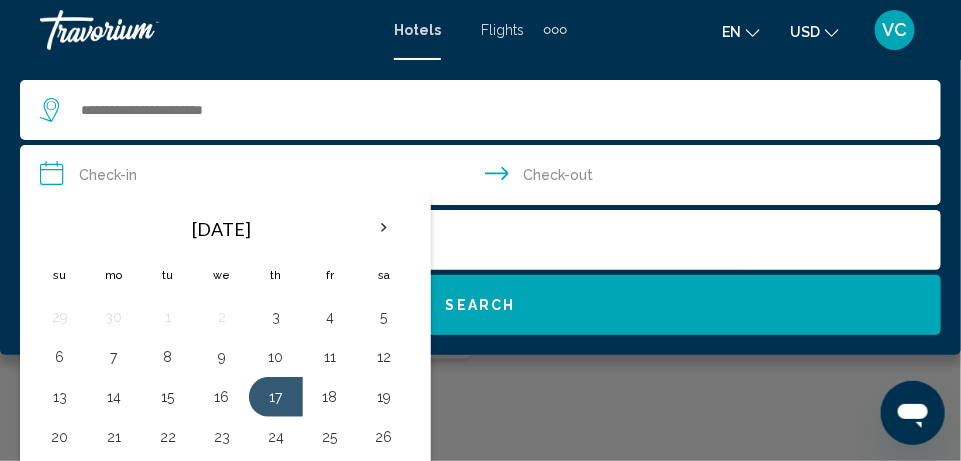 click on "20" at bounding box center [60, 437] 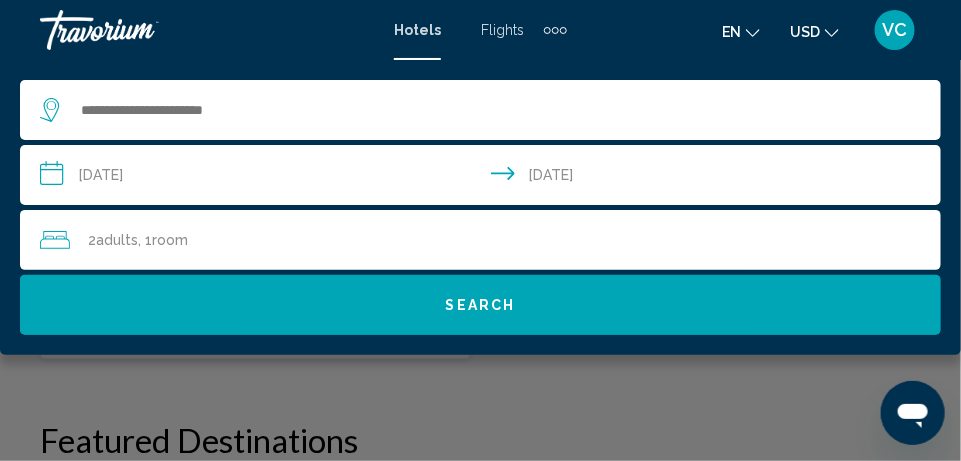 click on "Search" at bounding box center (480, 305) 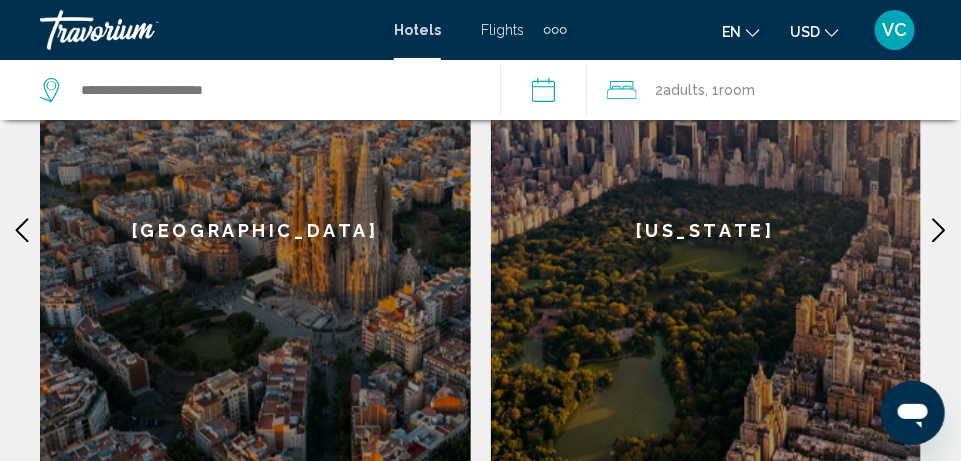 scroll, scrollTop: 1260, scrollLeft: 0, axis: vertical 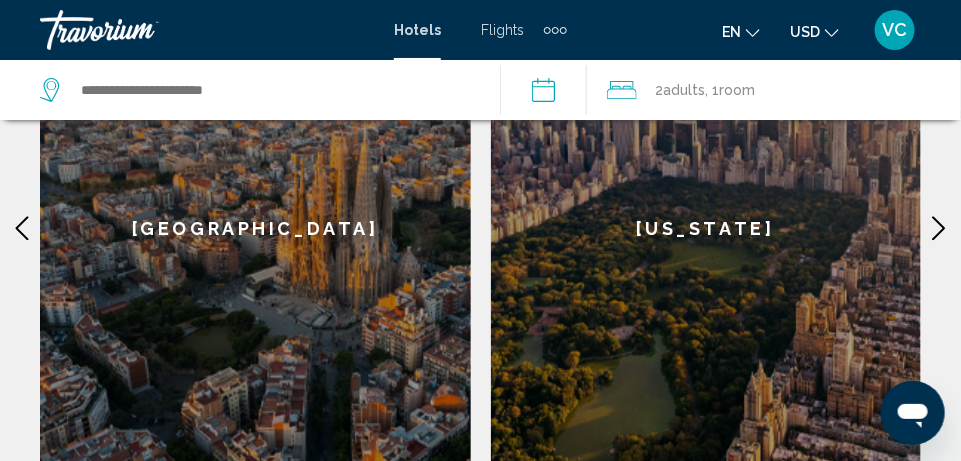 click 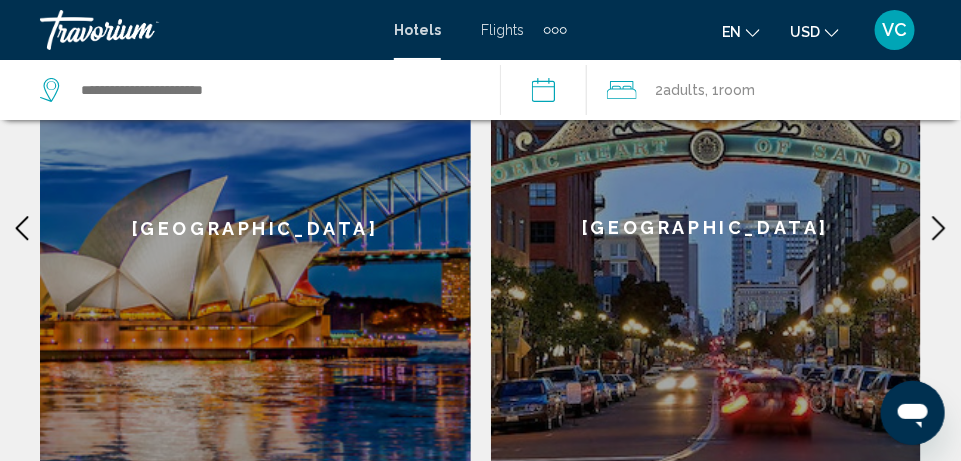 click 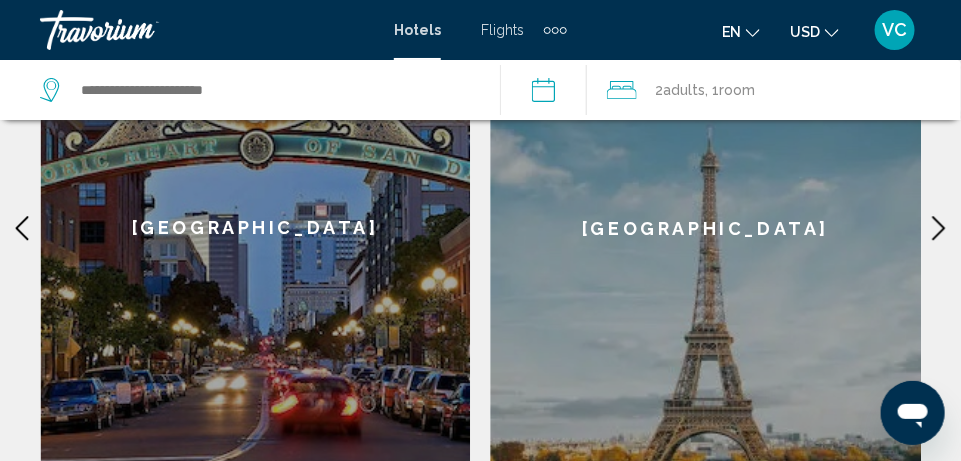 click 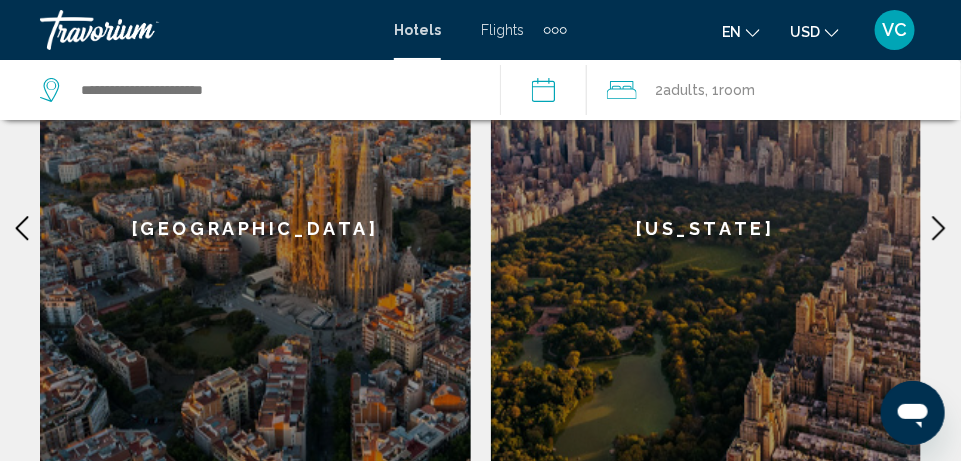 click 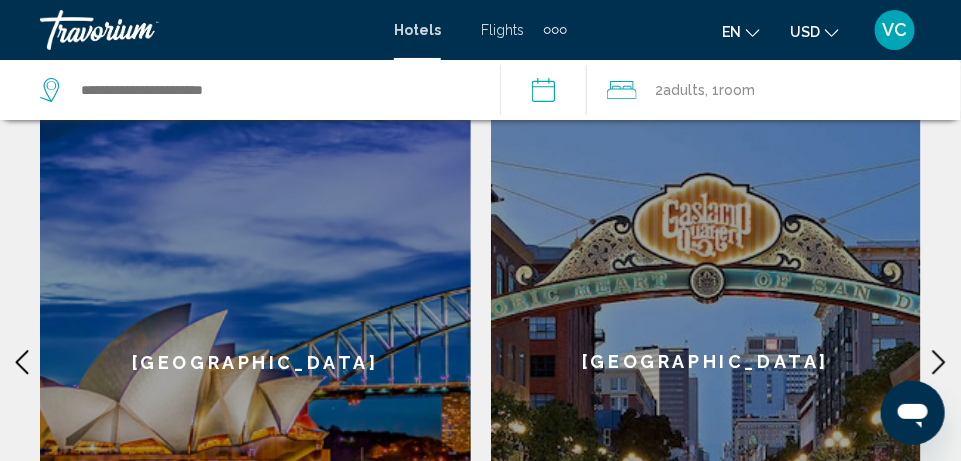 scroll, scrollTop: 1108, scrollLeft: 0, axis: vertical 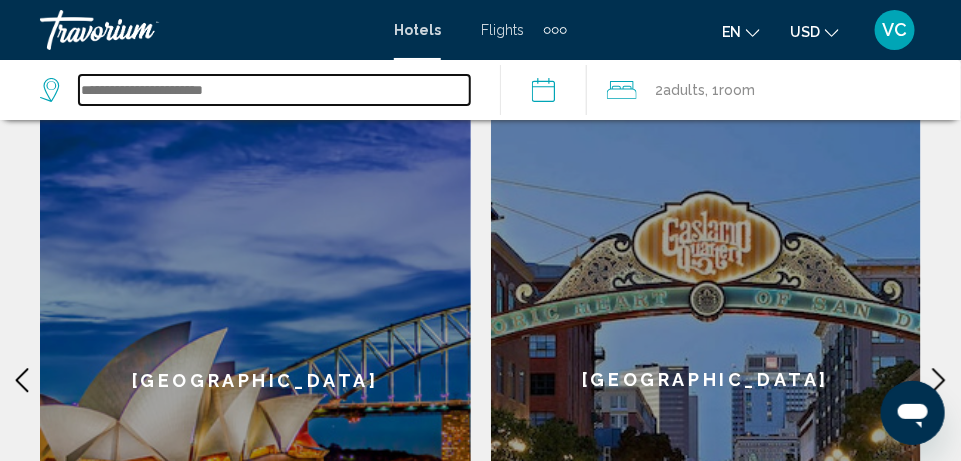 click at bounding box center [274, 90] 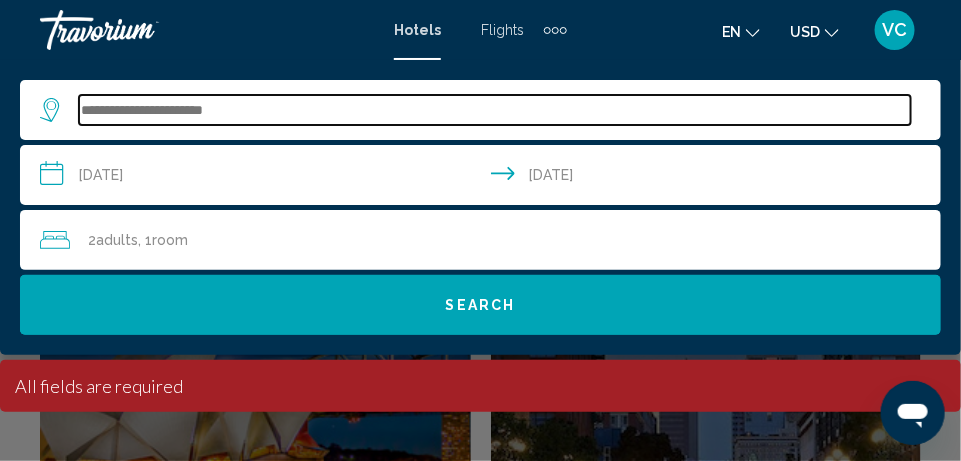 click at bounding box center (495, 110) 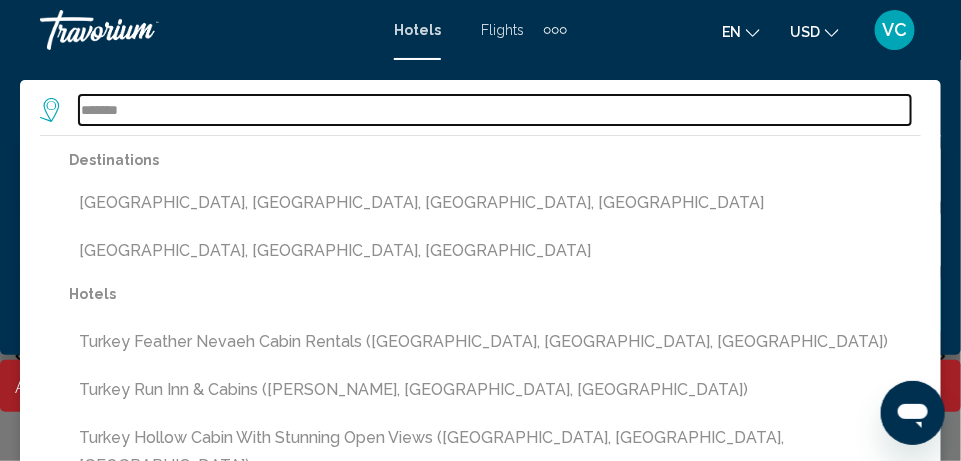 scroll, scrollTop: 1130, scrollLeft: 0, axis: vertical 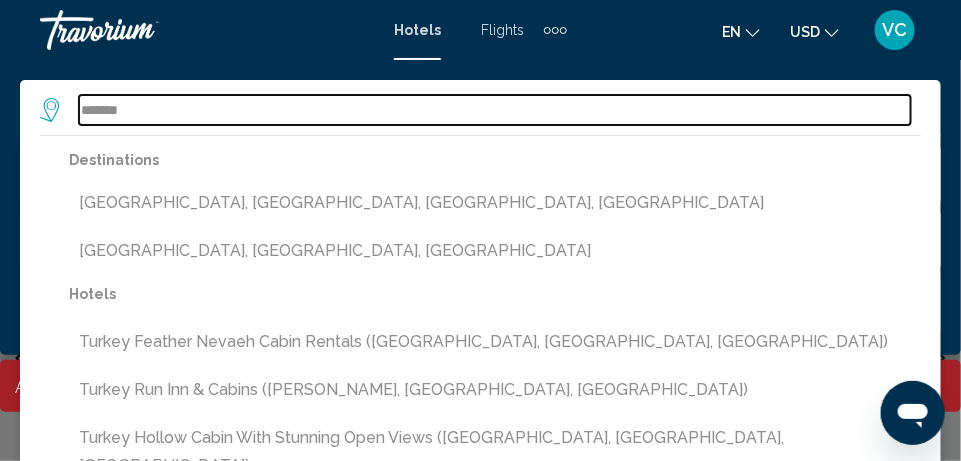click on "******" at bounding box center [495, 110] 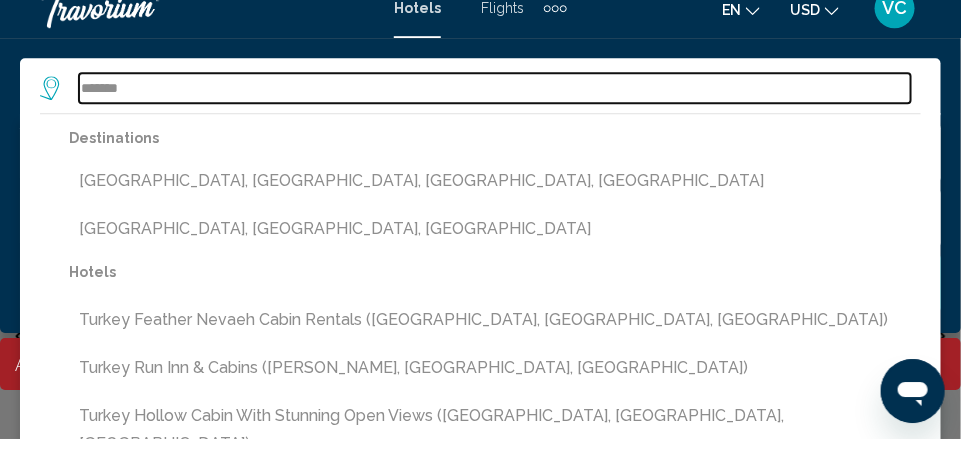 scroll, scrollTop: 1130, scrollLeft: 0, axis: vertical 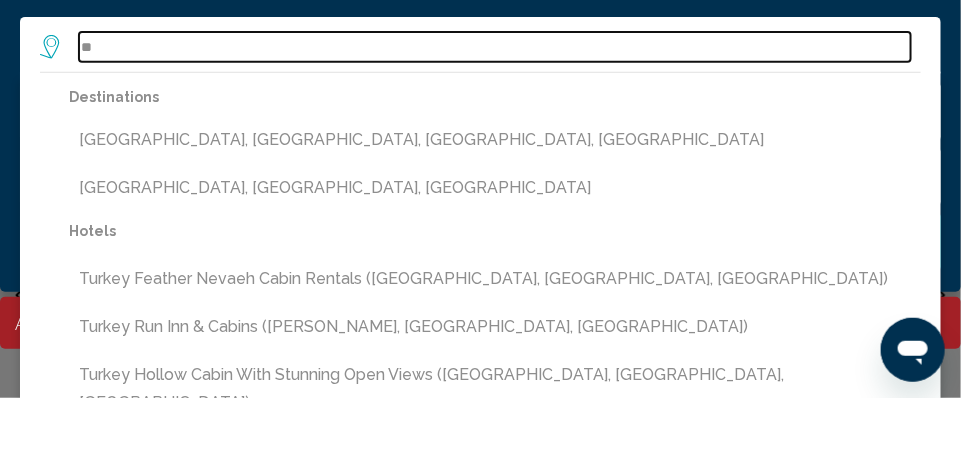 type on "*" 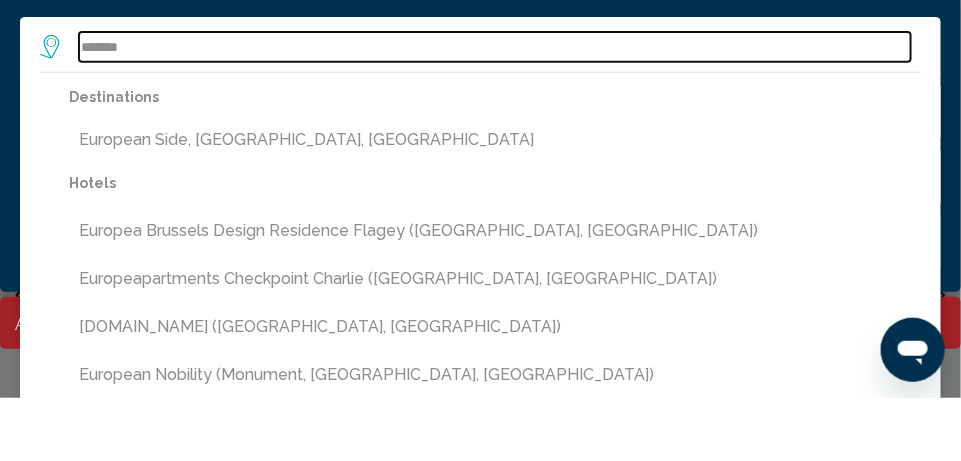 type on "******" 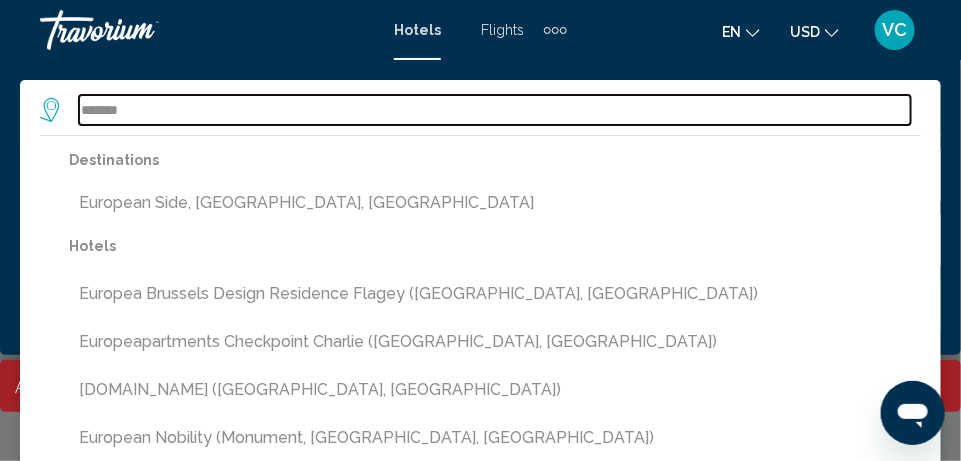 scroll, scrollTop: 1273, scrollLeft: 0, axis: vertical 